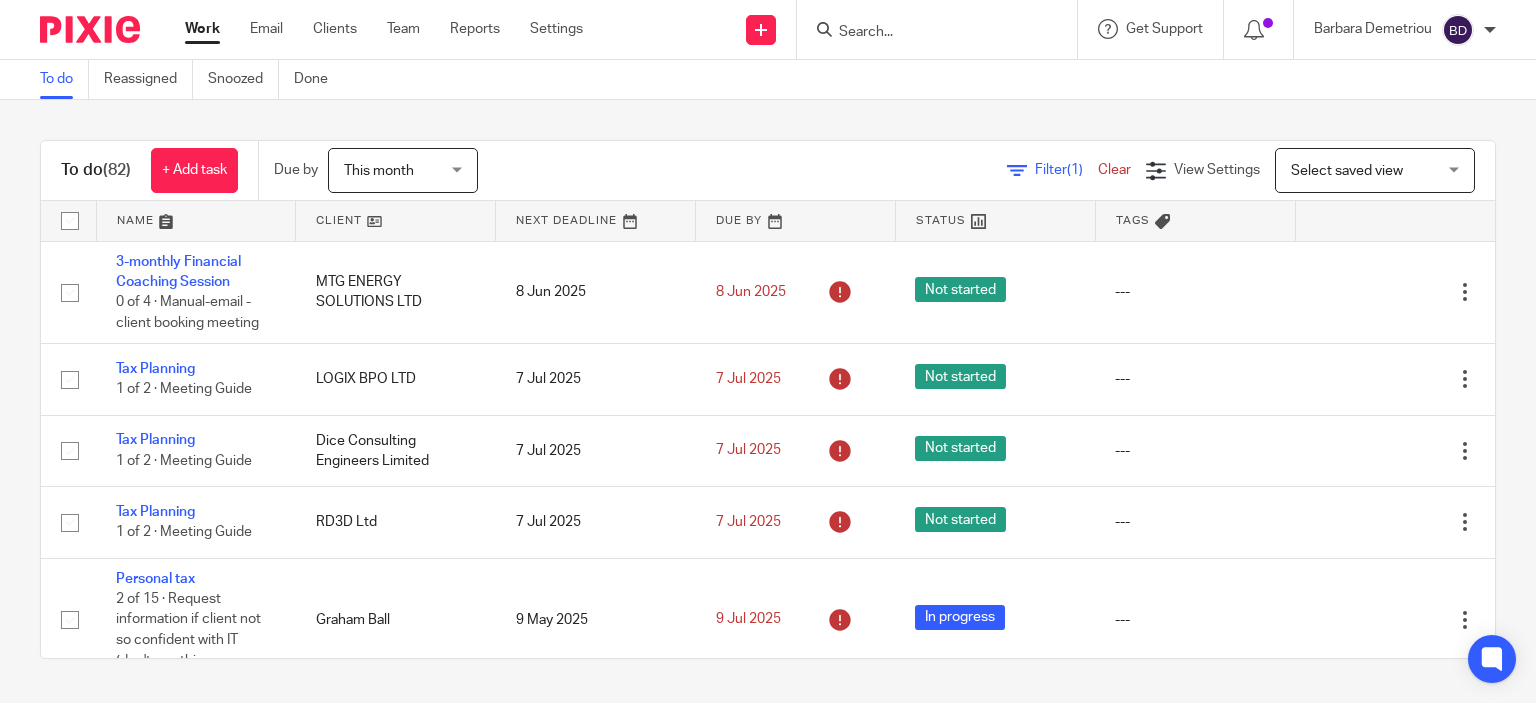 scroll, scrollTop: 0, scrollLeft: 0, axis: both 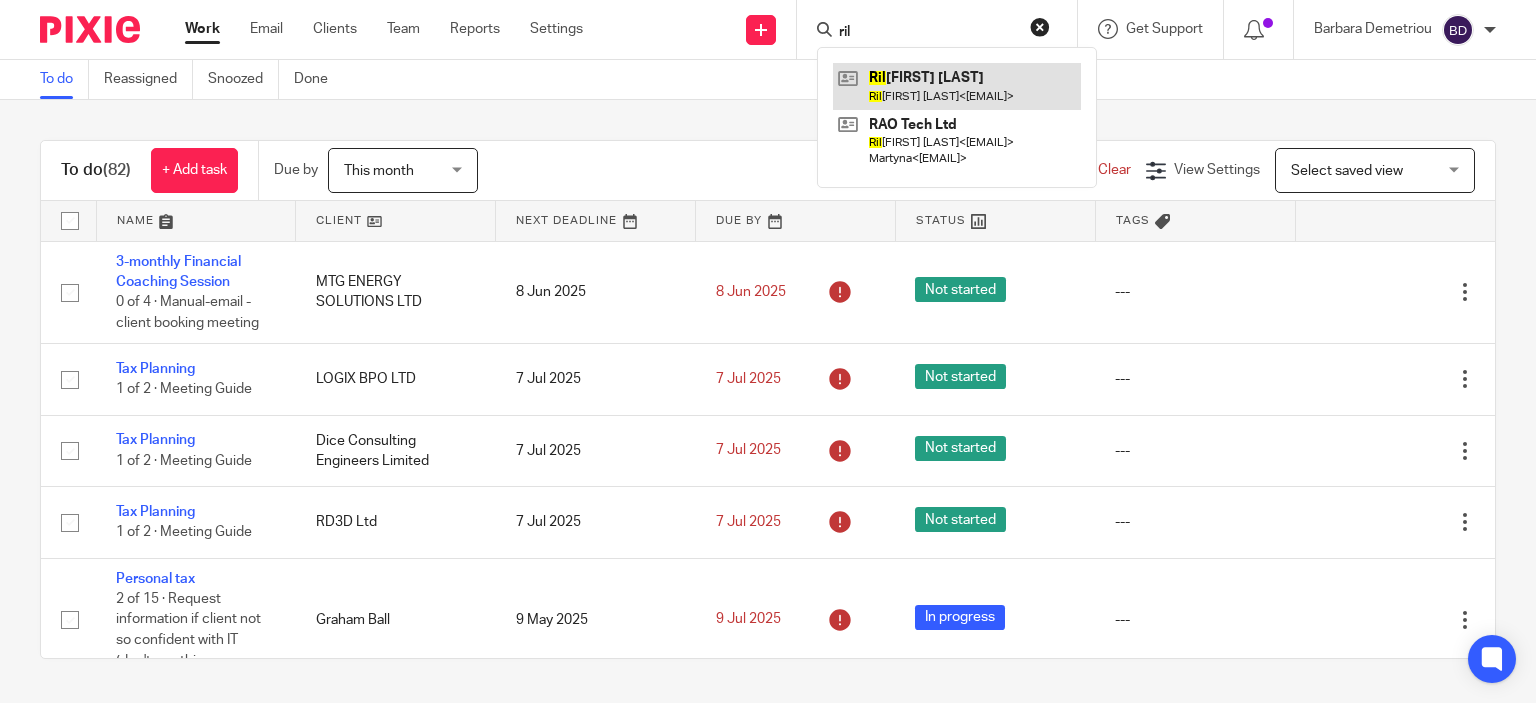 type on "ril" 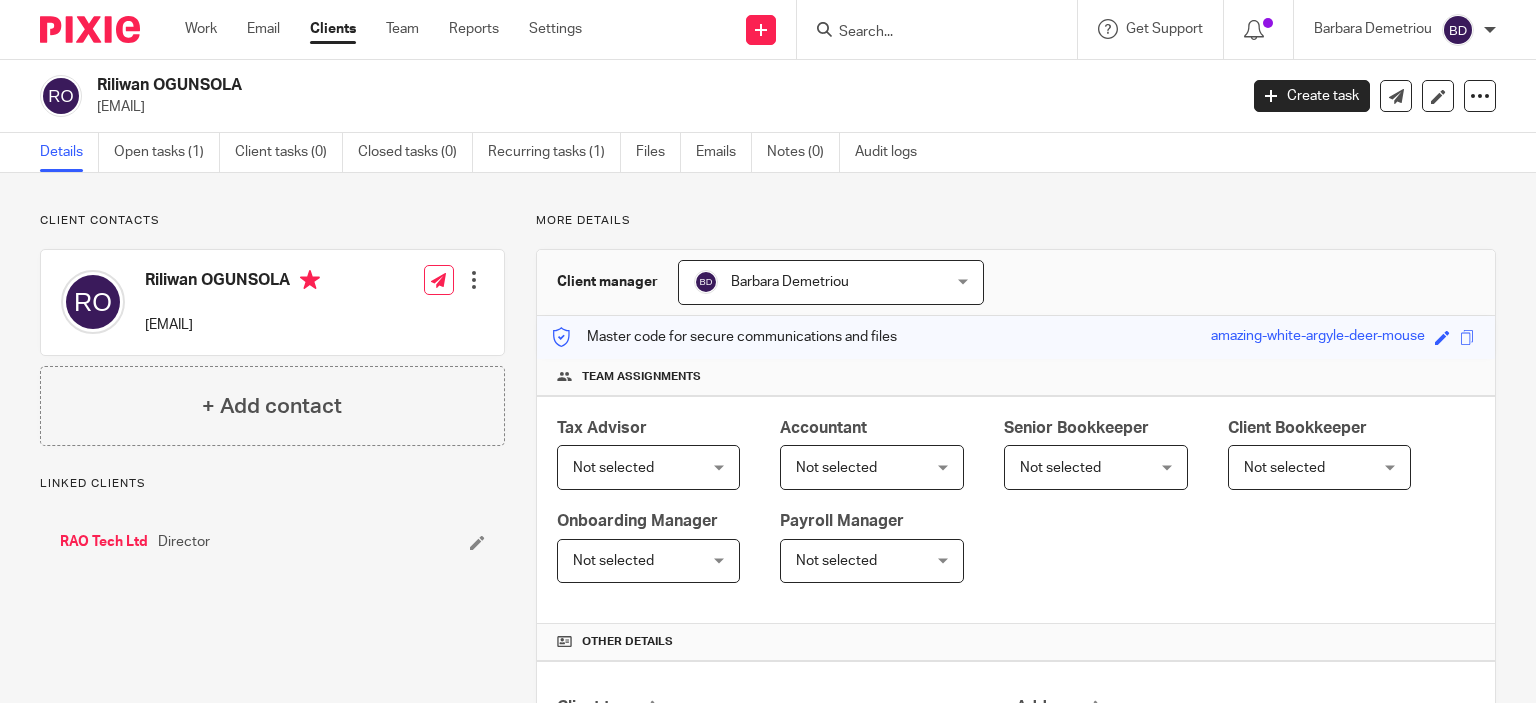 scroll, scrollTop: 0, scrollLeft: 0, axis: both 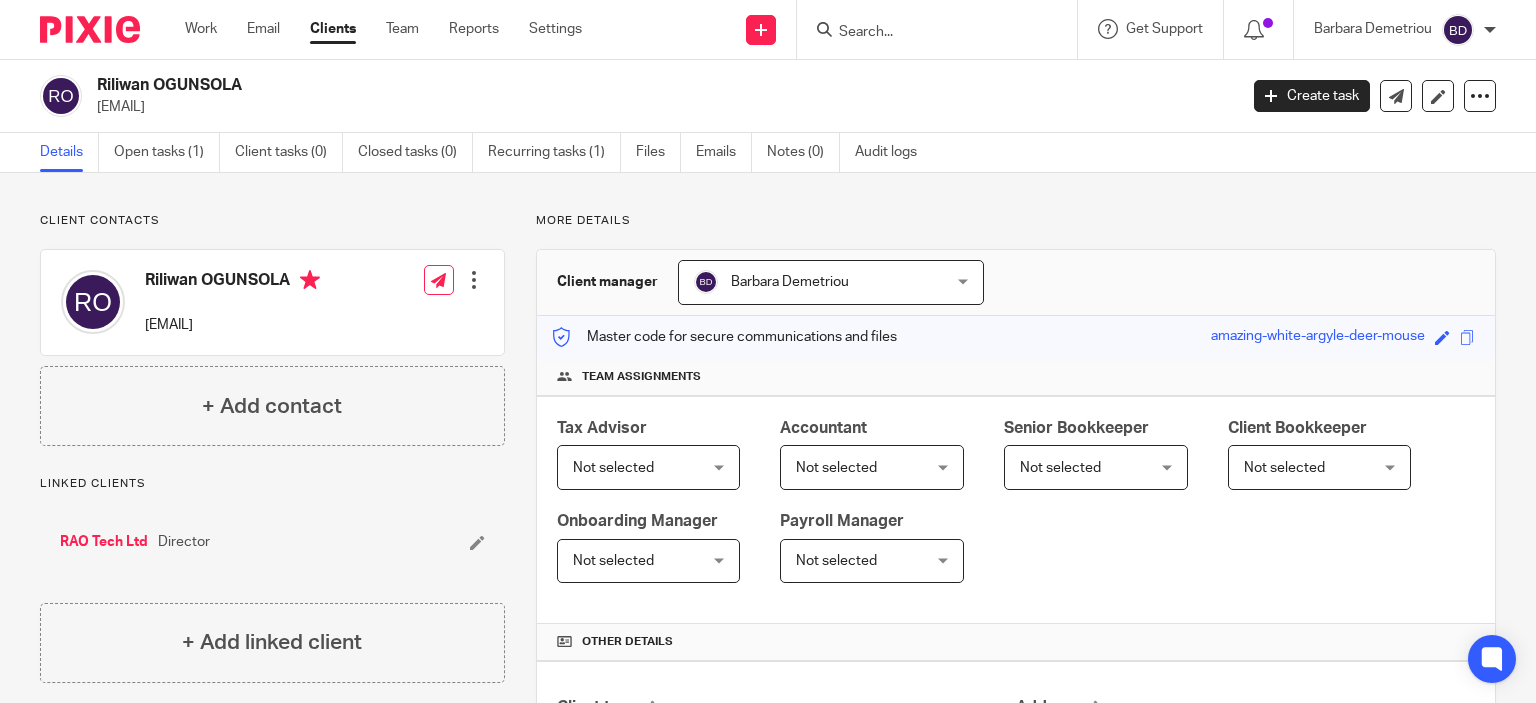click at bounding box center (474, 280) 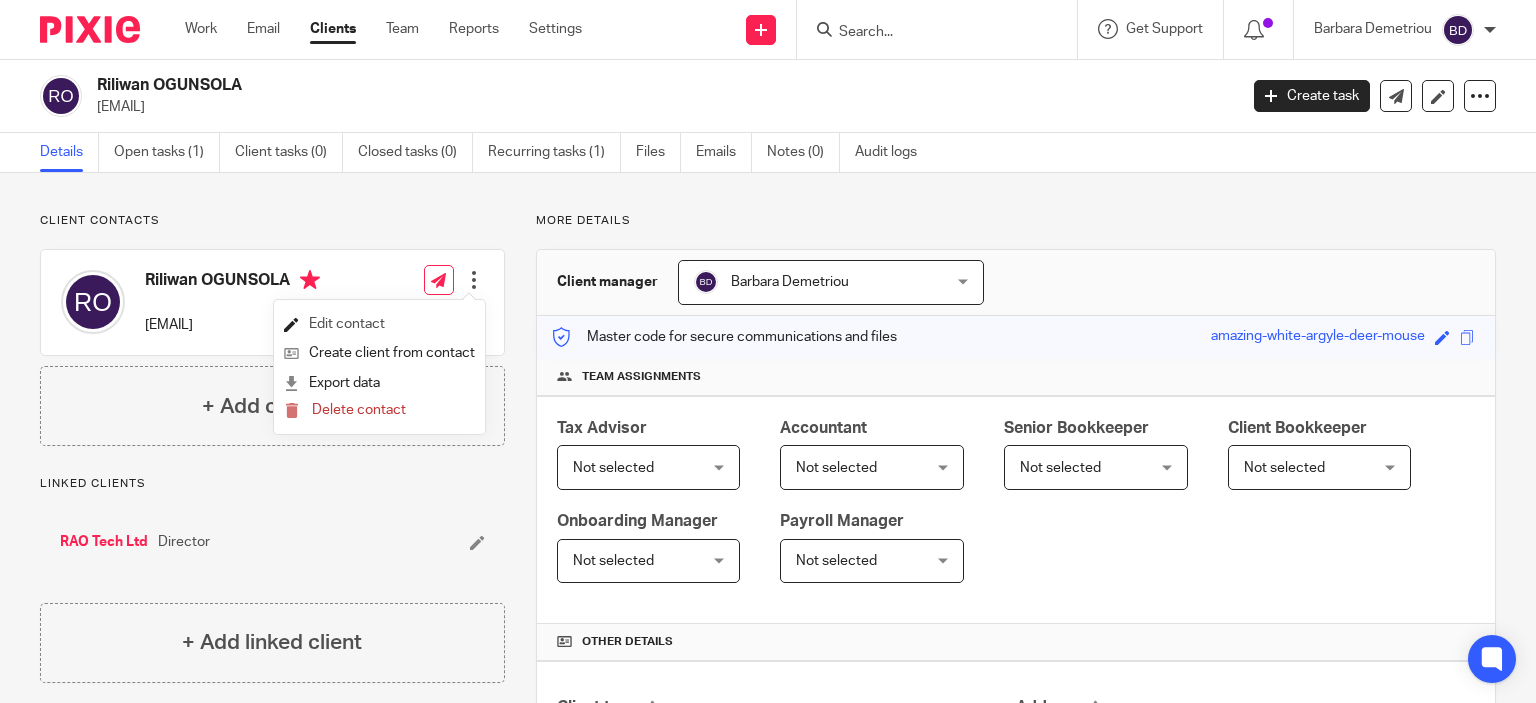 click on "Edit contact" at bounding box center (379, 324) 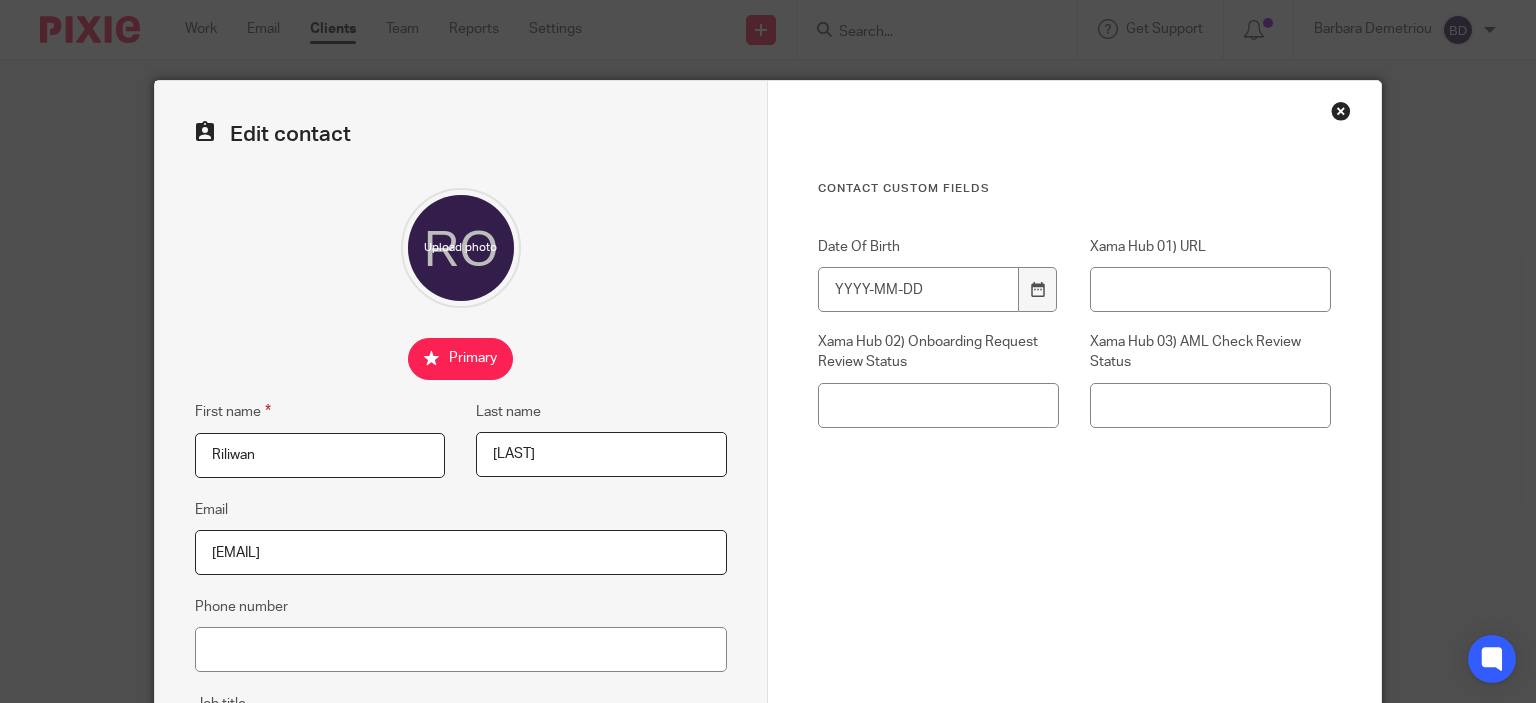 scroll, scrollTop: 0, scrollLeft: 0, axis: both 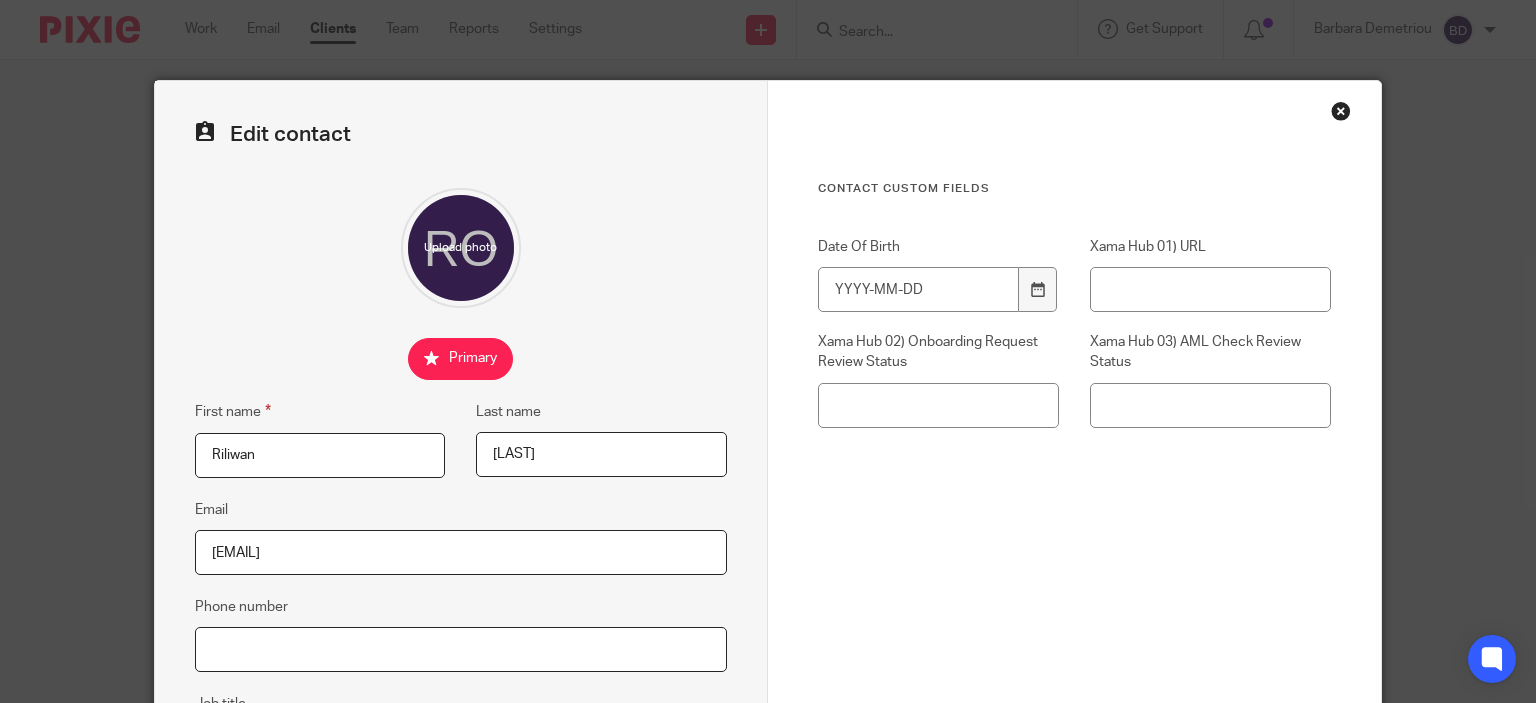 click on "Phone number" at bounding box center [461, 649] 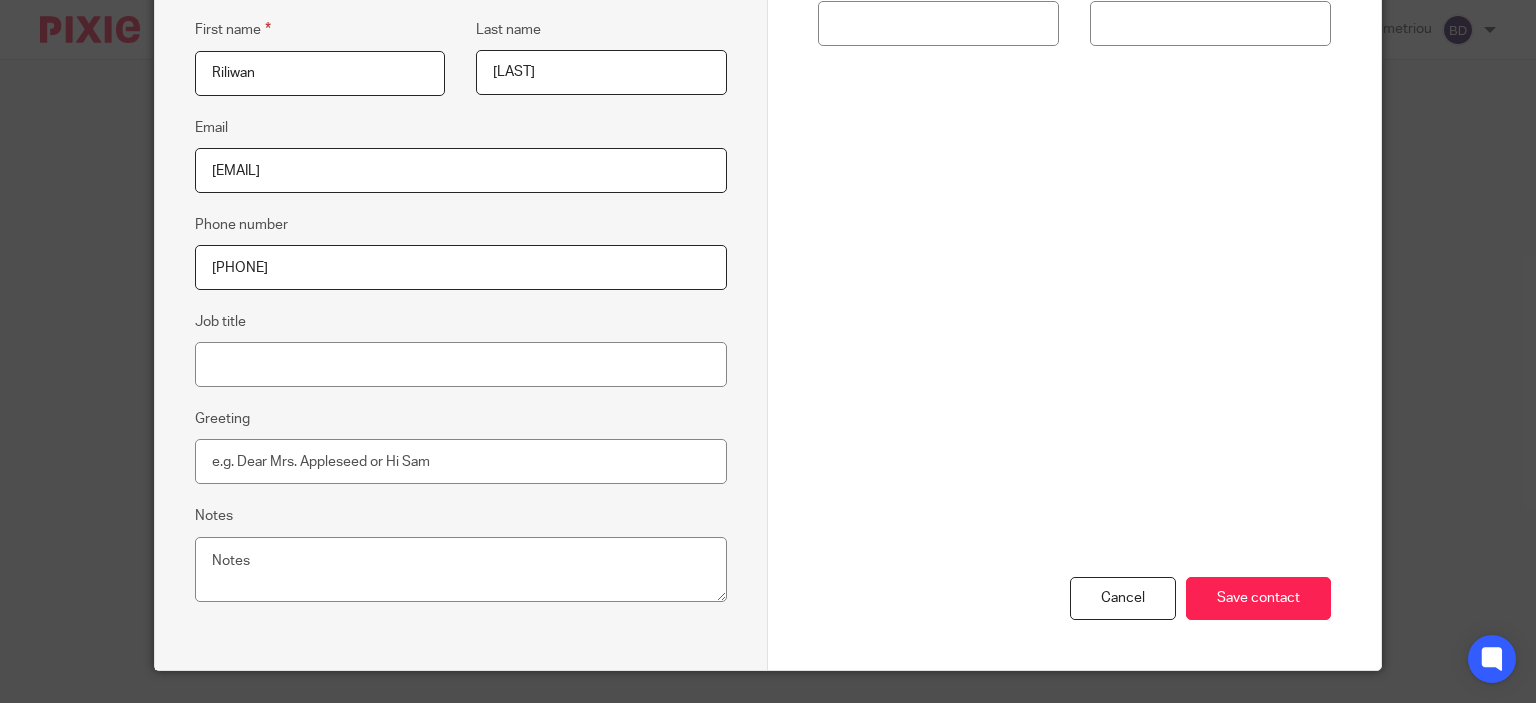 scroll, scrollTop: 400, scrollLeft: 0, axis: vertical 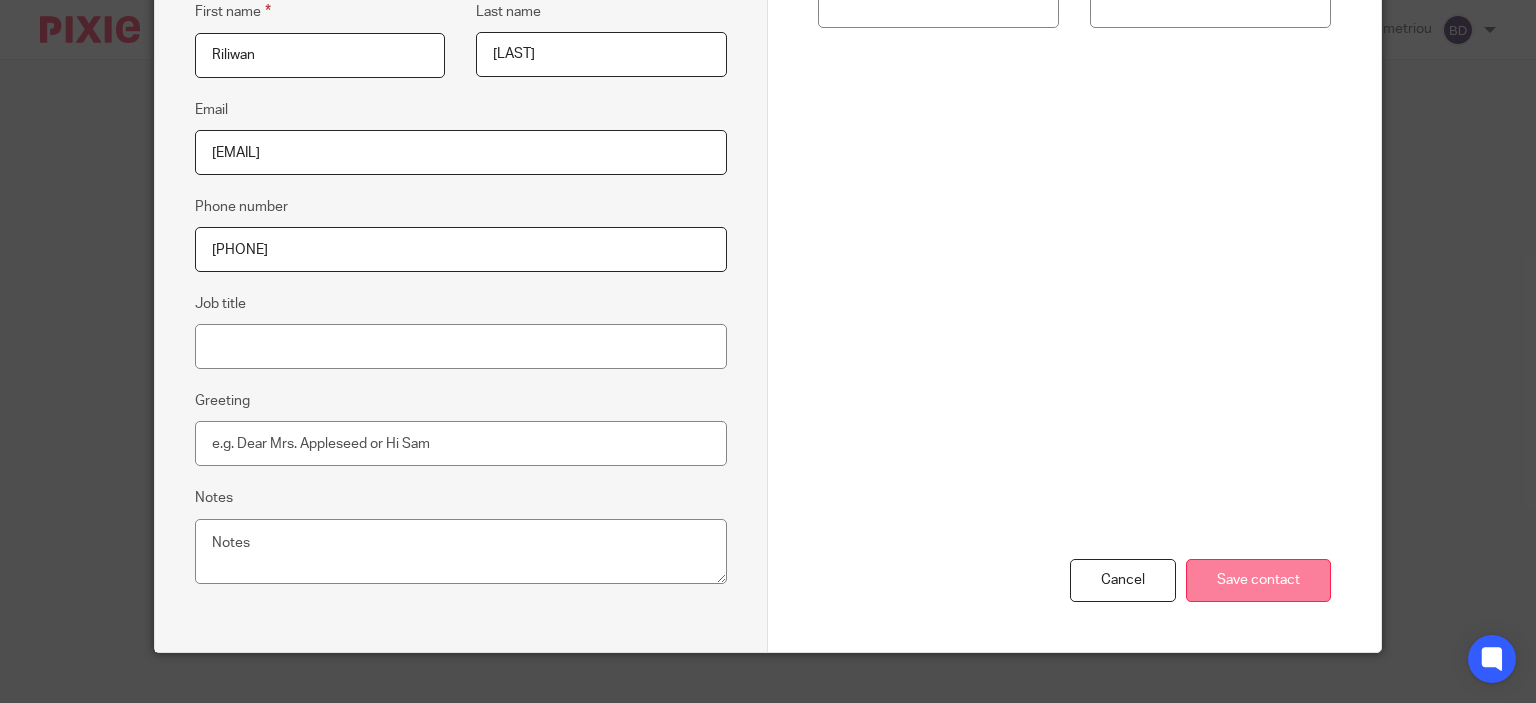 type on "07714179662" 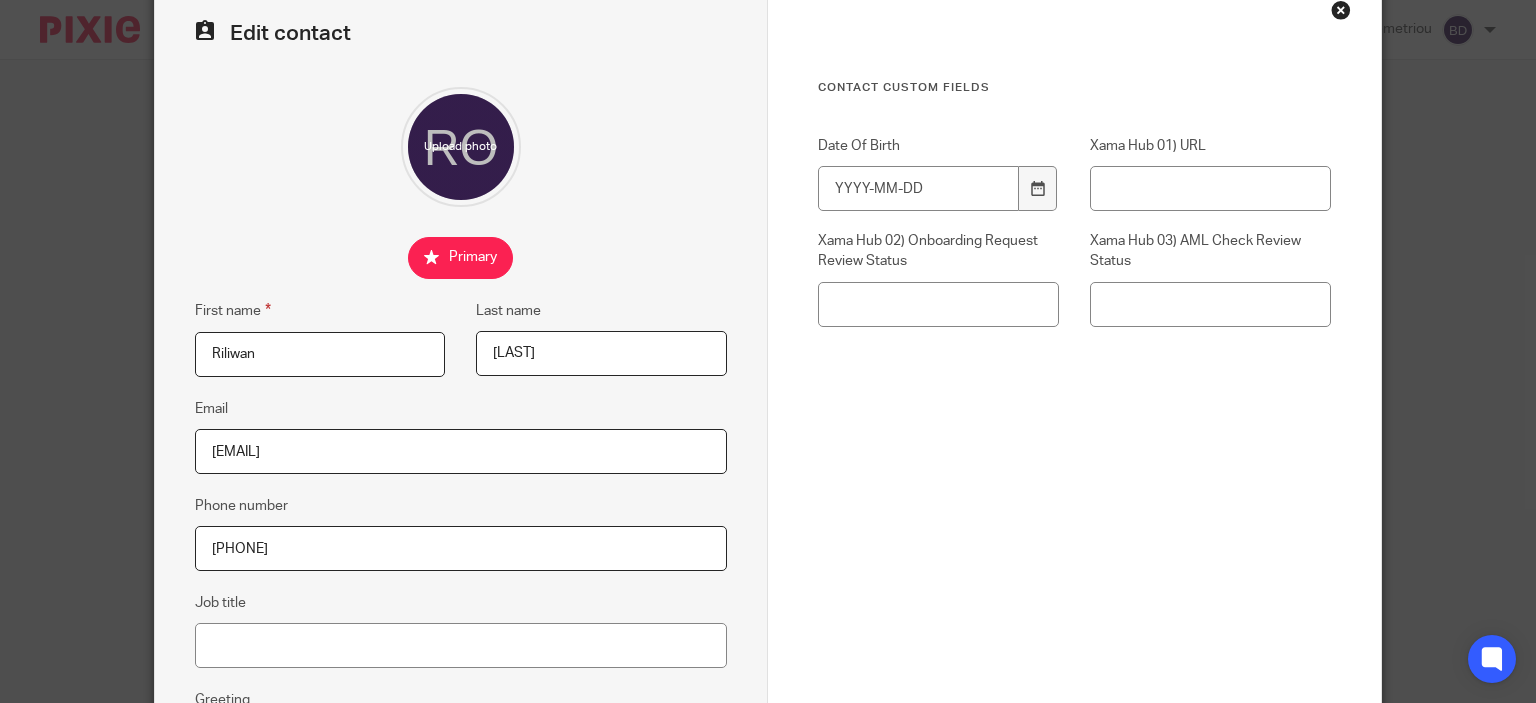 scroll, scrollTop: 0, scrollLeft: 0, axis: both 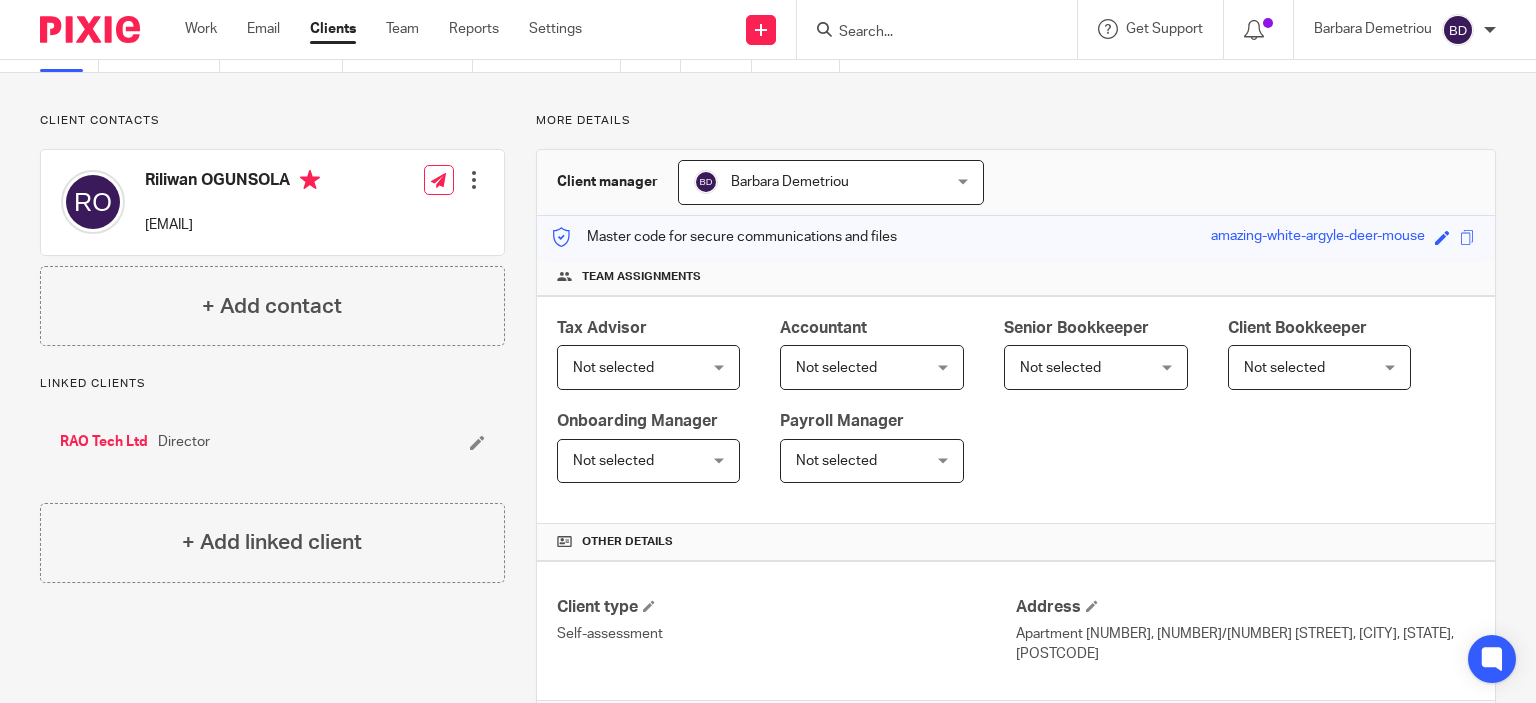 click at bounding box center (474, 180) 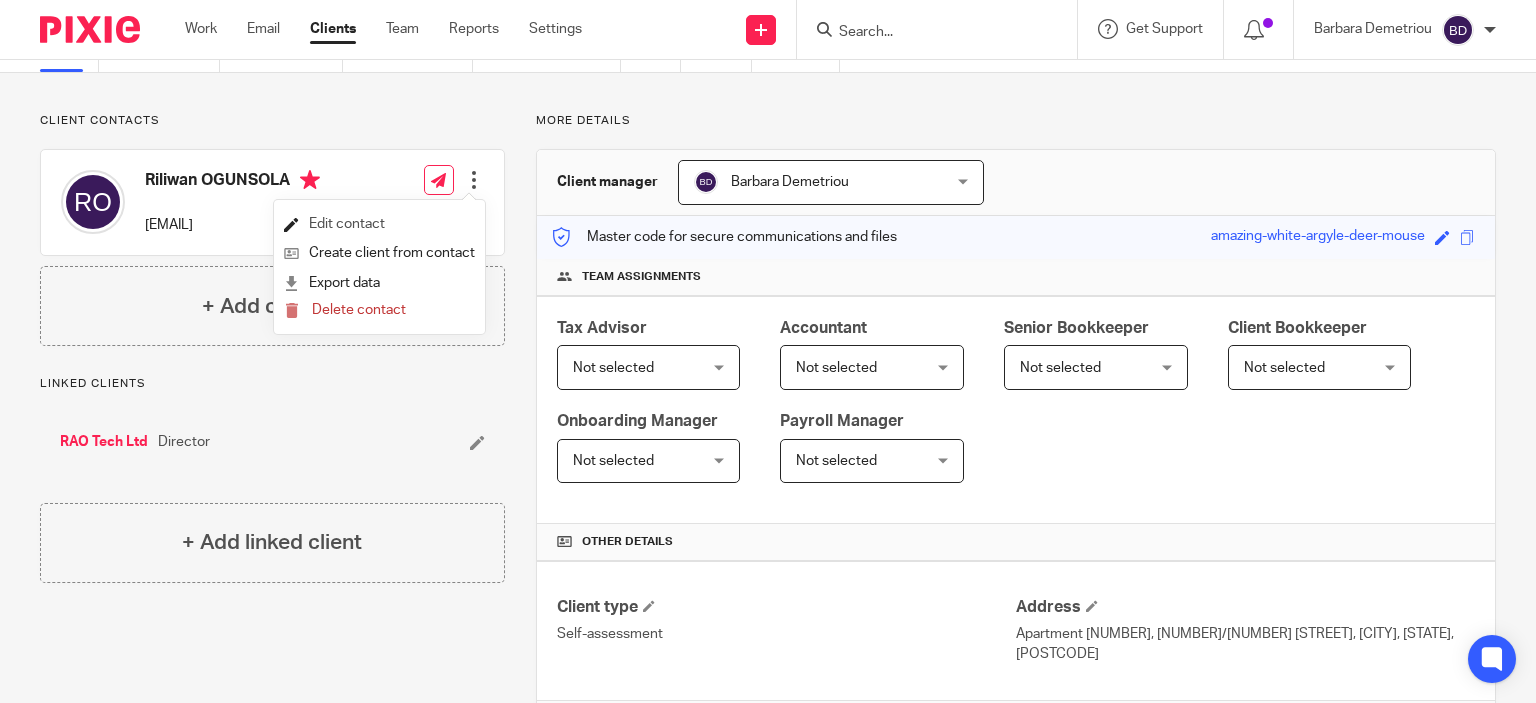 click on "Edit contact" at bounding box center [379, 224] 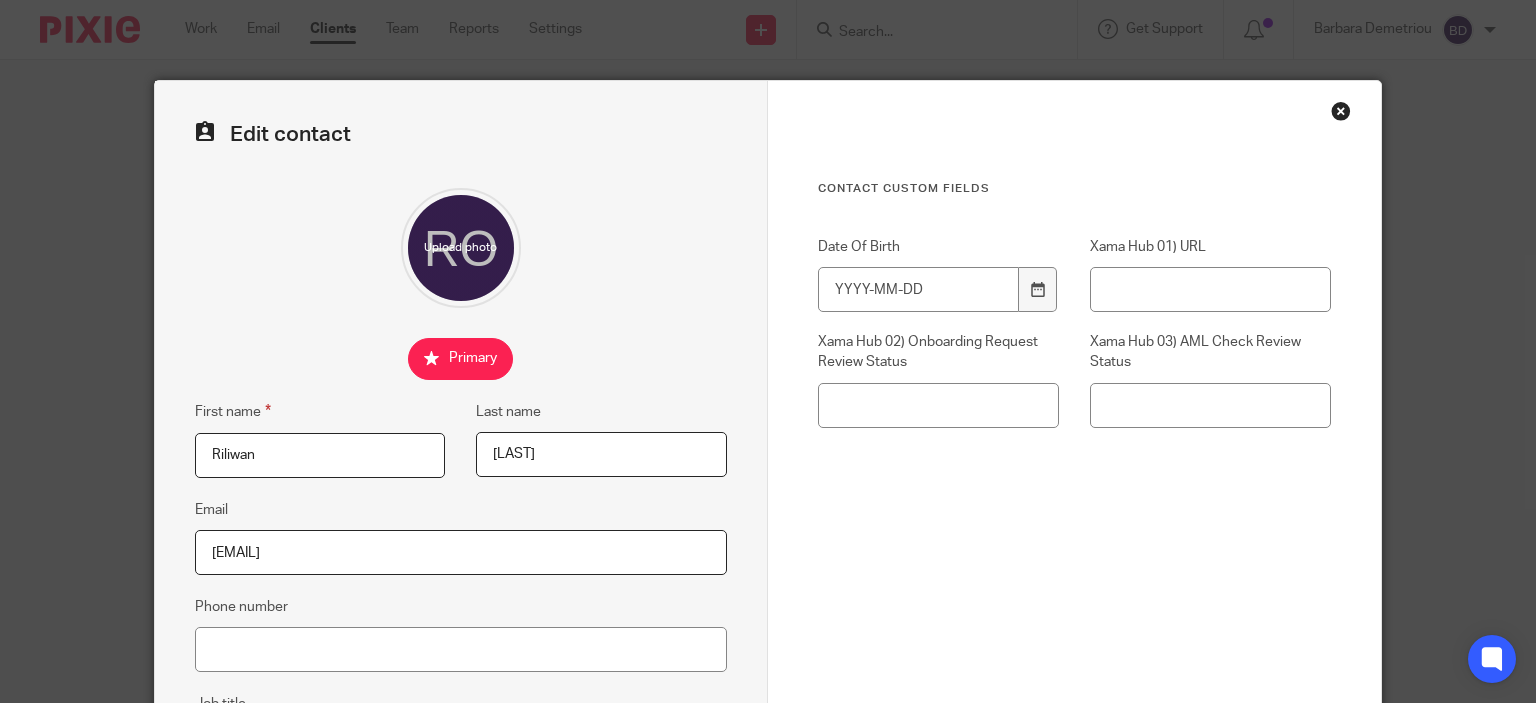 scroll, scrollTop: 0, scrollLeft: 0, axis: both 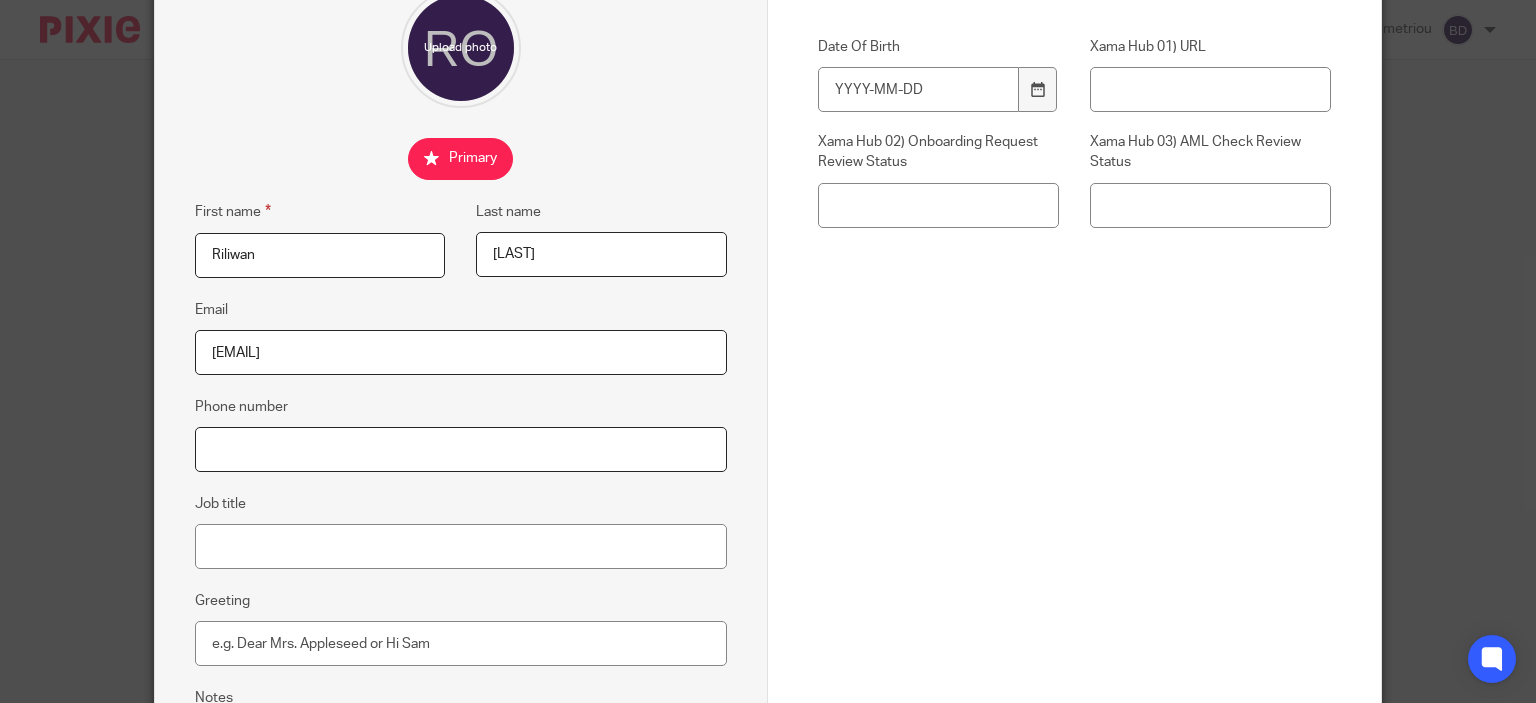 click on "Phone number" at bounding box center (461, 449) 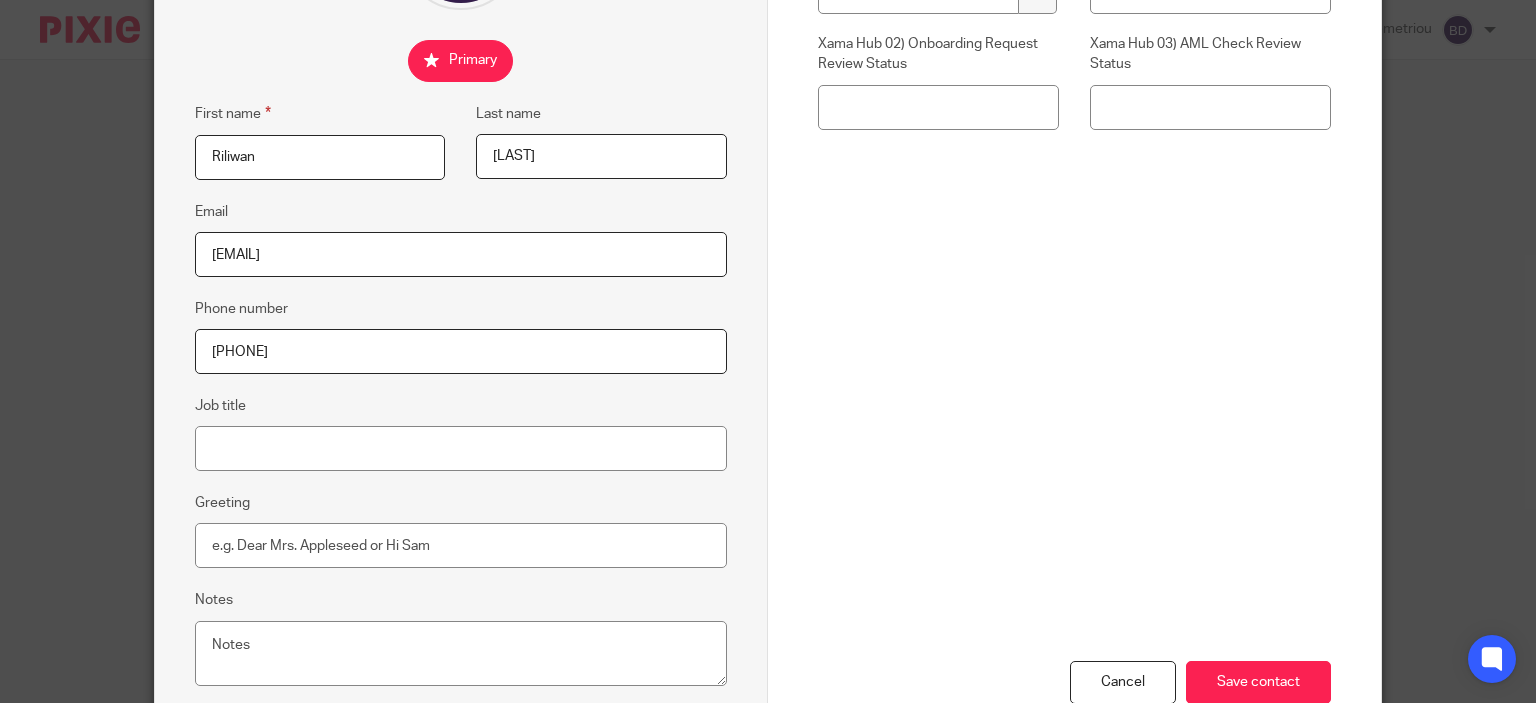 scroll, scrollTop: 427, scrollLeft: 0, axis: vertical 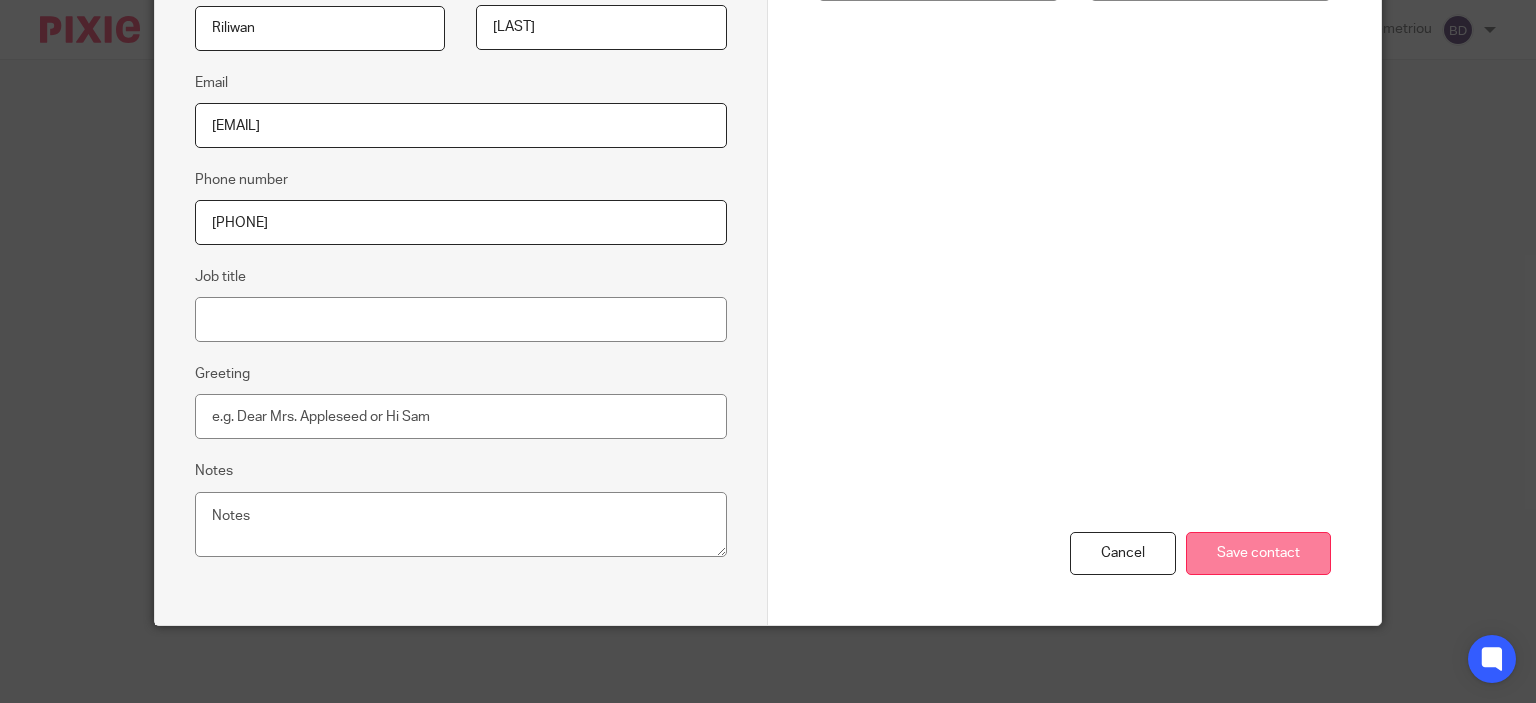 type on "[PHONE]" 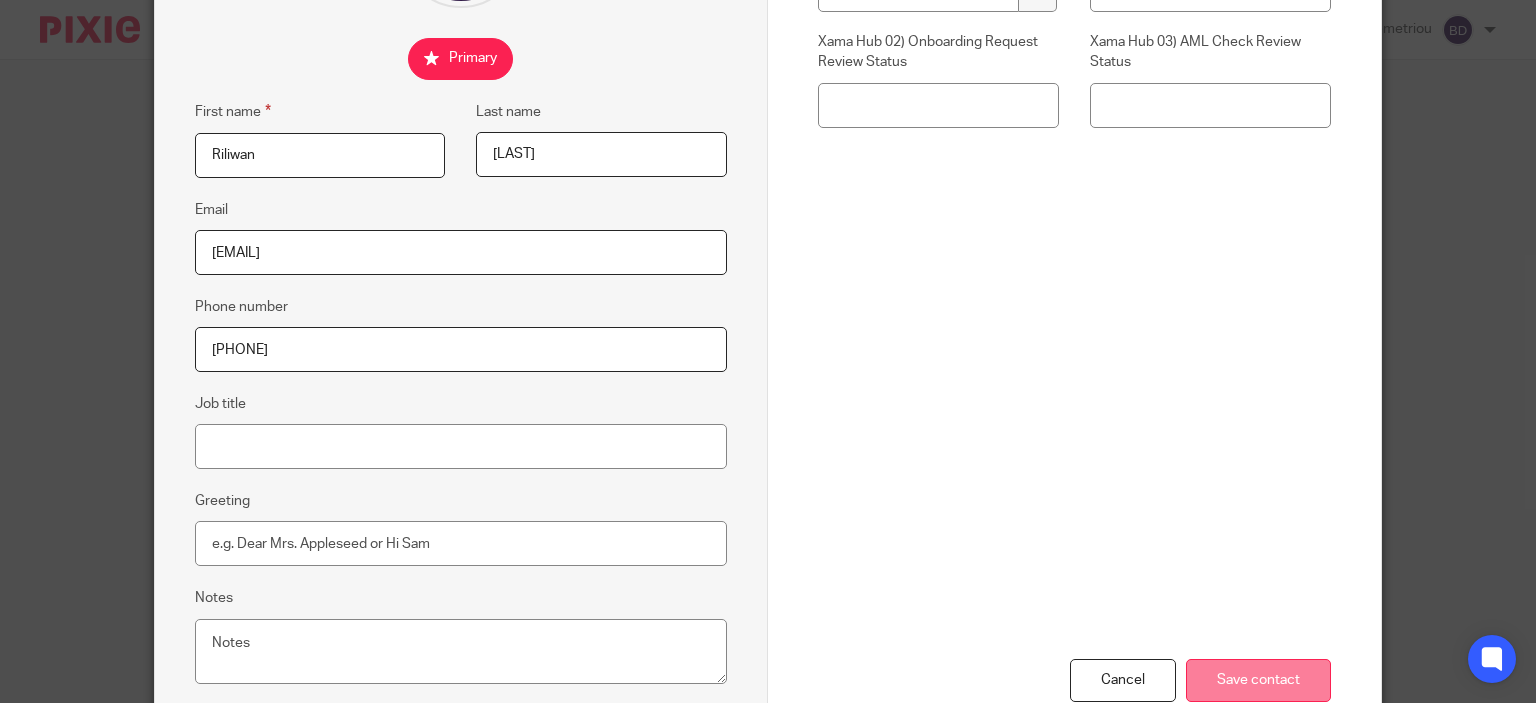 scroll, scrollTop: 427, scrollLeft: 0, axis: vertical 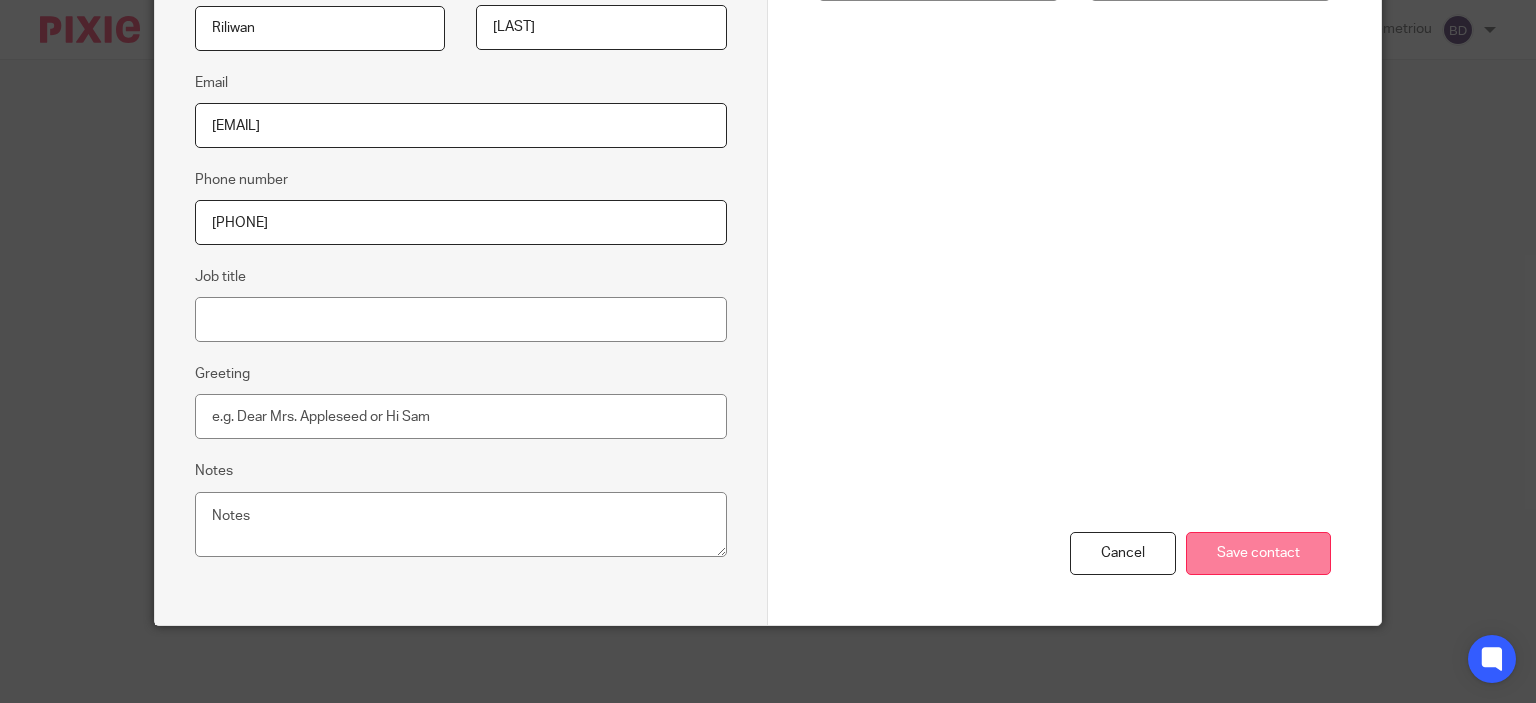 click on "Save contact" at bounding box center (1258, 553) 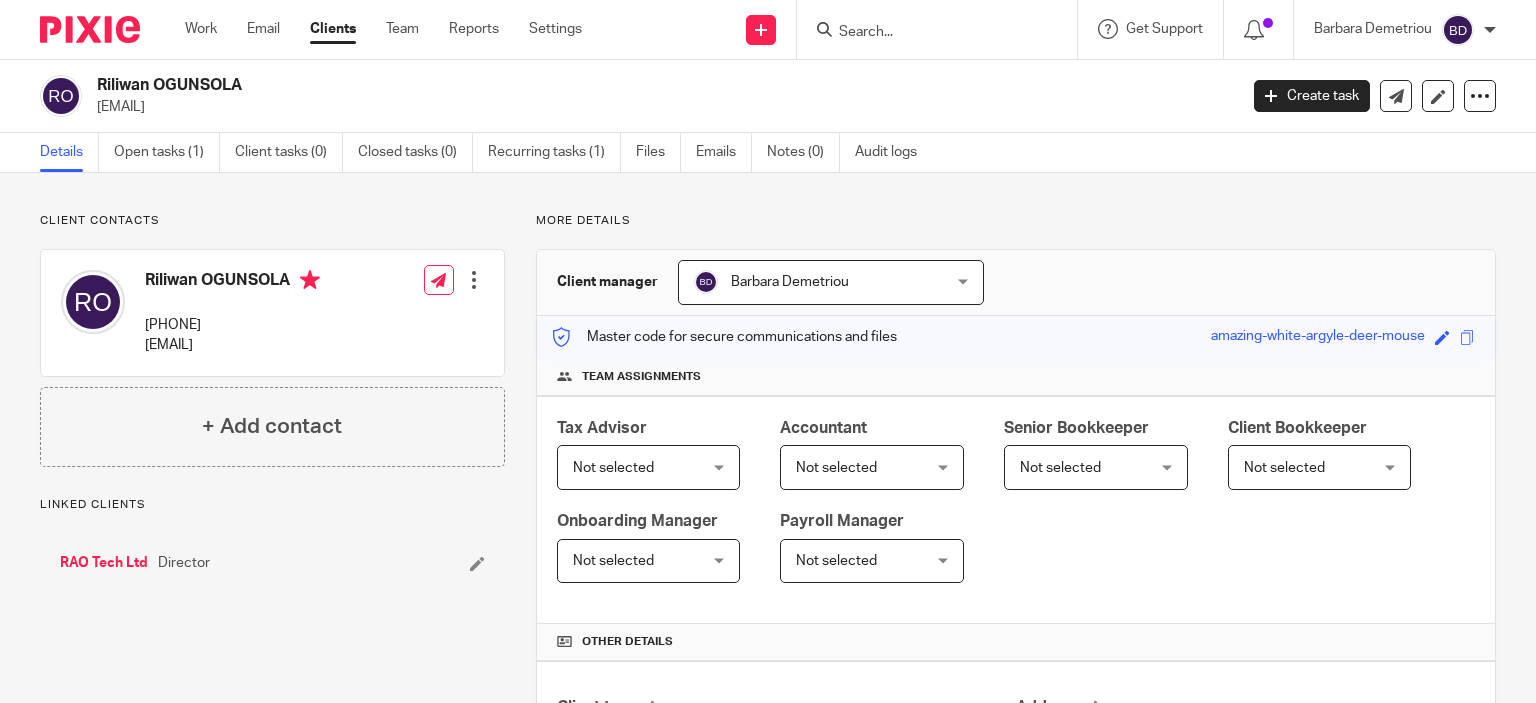 scroll, scrollTop: 0, scrollLeft: 0, axis: both 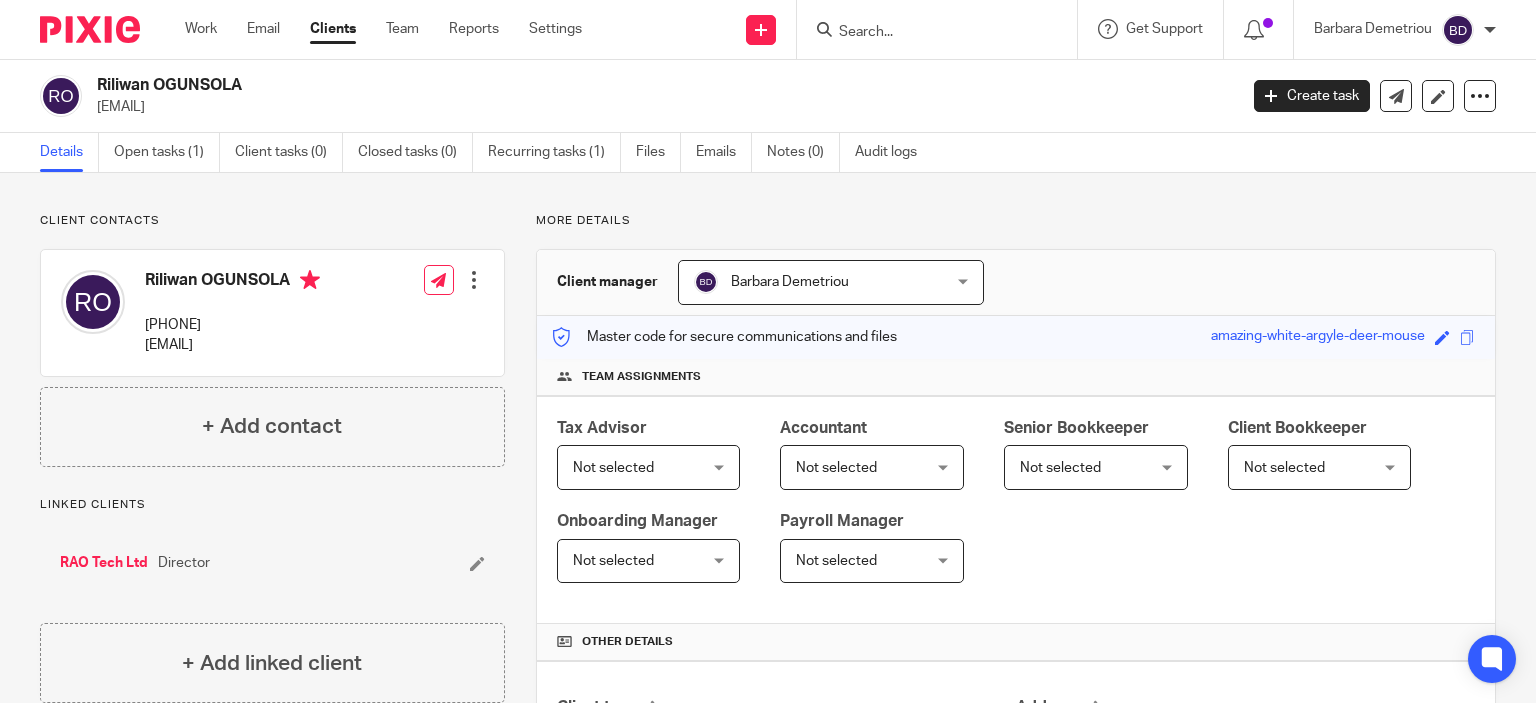 click at bounding box center (927, 33) 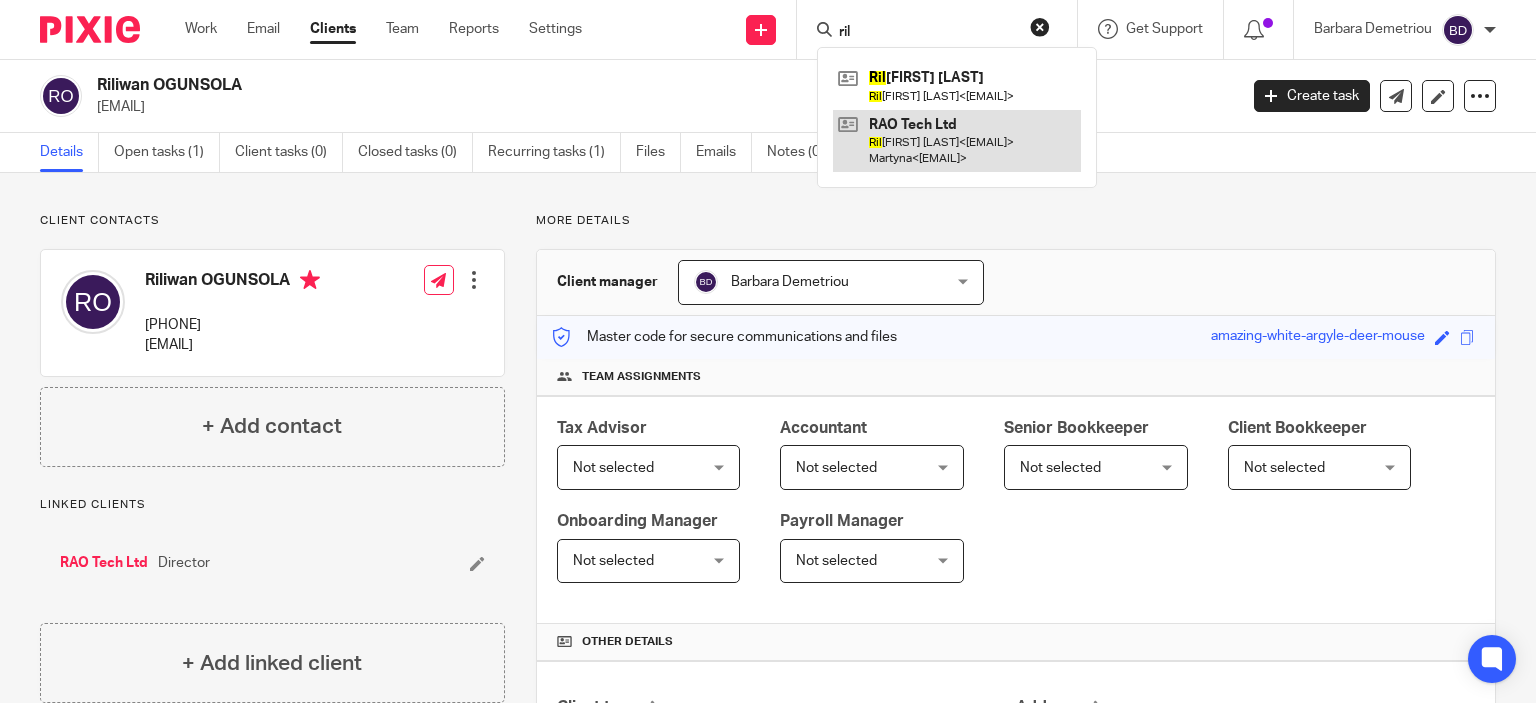 type on "ril" 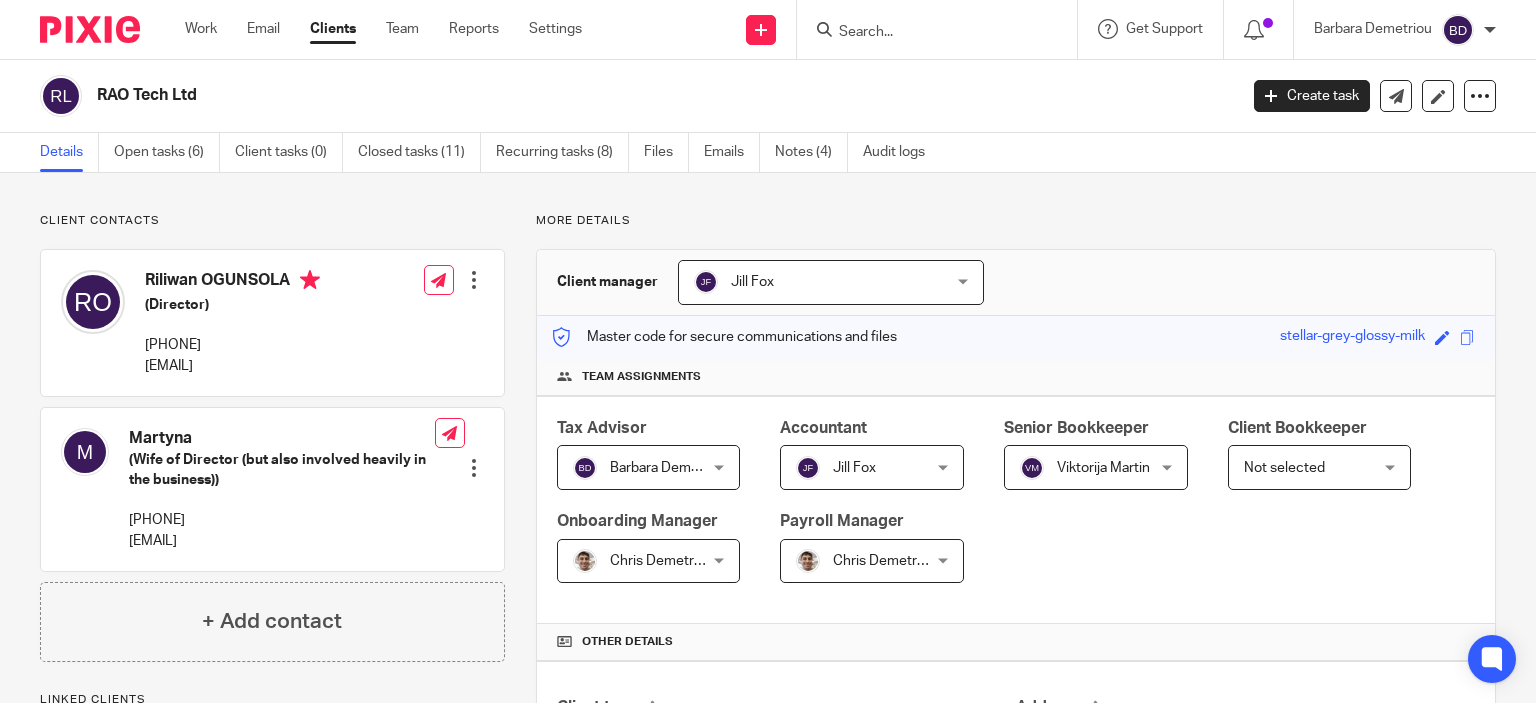 scroll, scrollTop: 0, scrollLeft: 0, axis: both 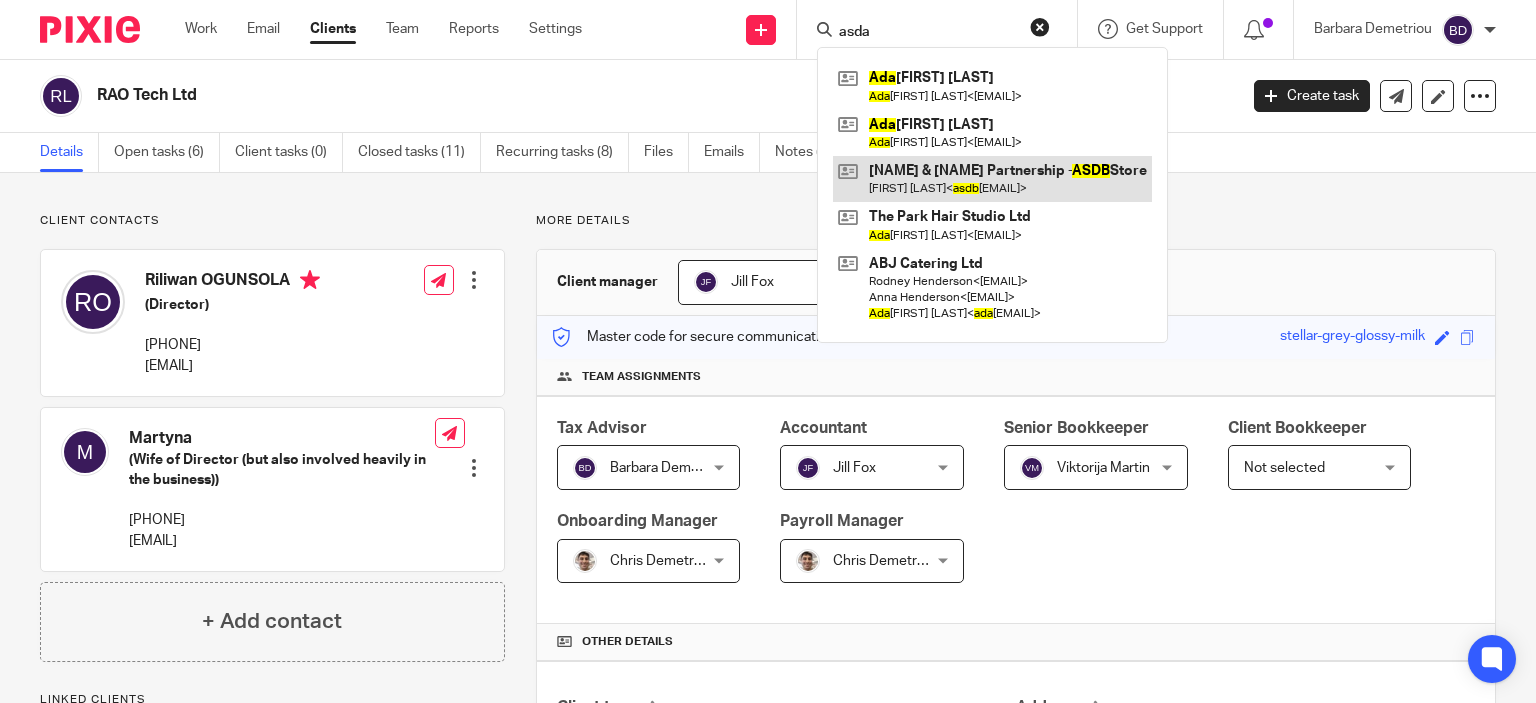 type on "asda" 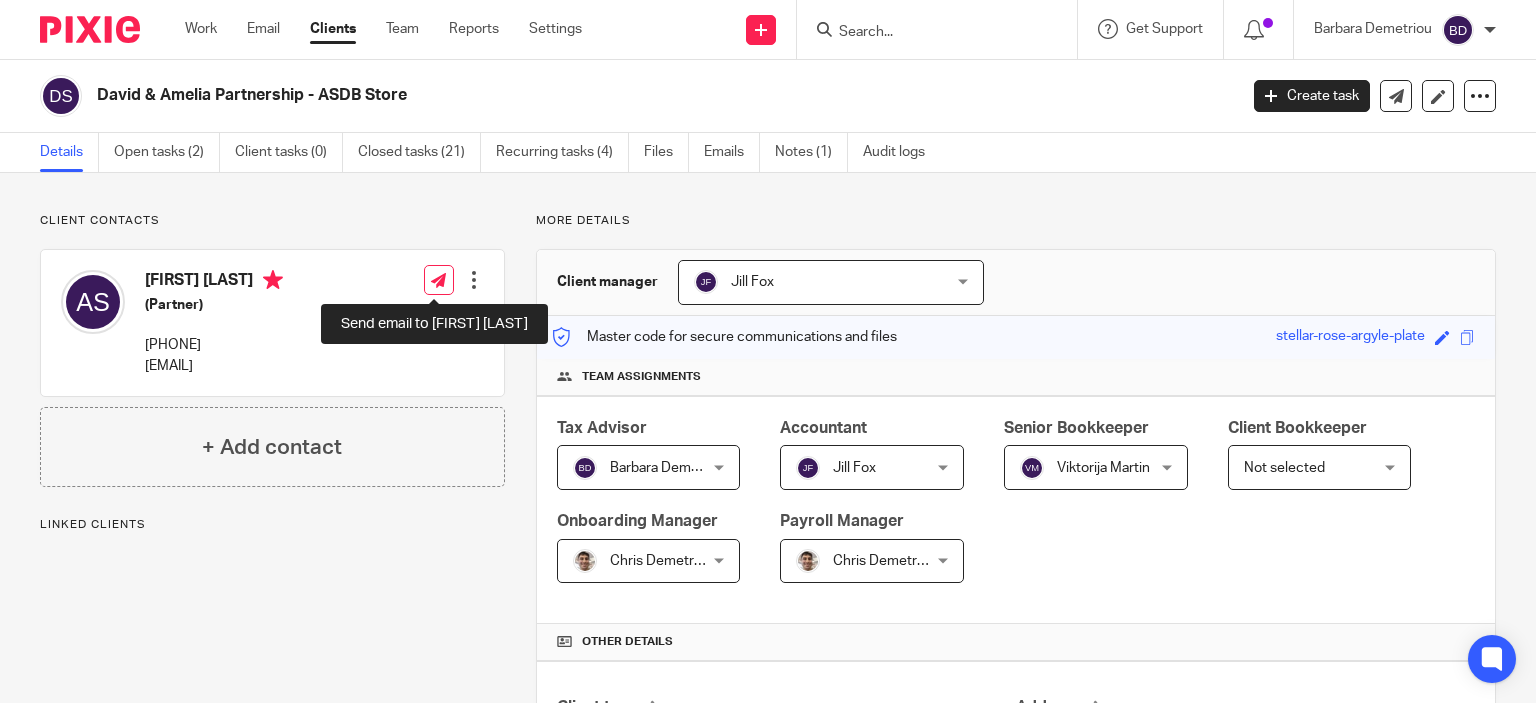 scroll, scrollTop: 0, scrollLeft: 0, axis: both 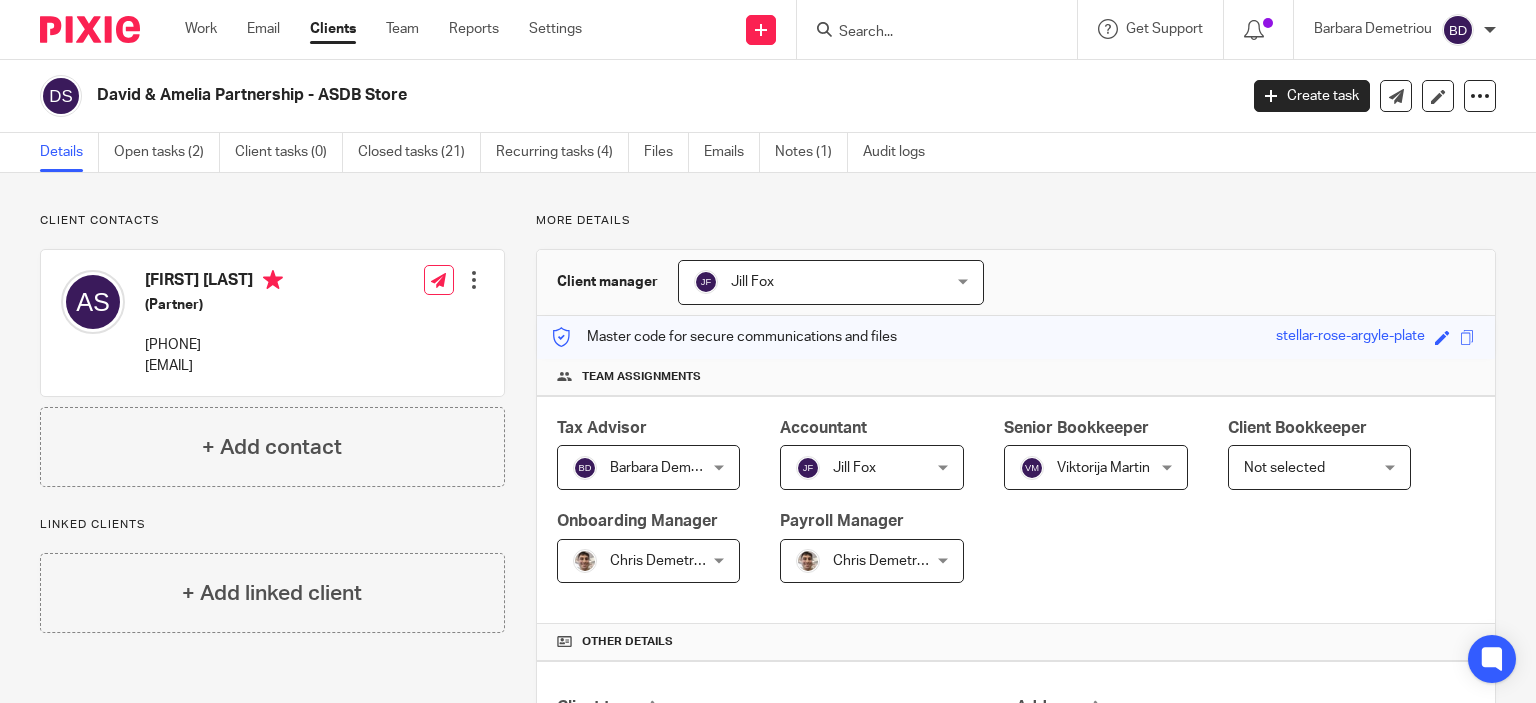 drag, startPoint x: 285, startPoint y: 364, endPoint x: 143, endPoint y: 358, distance: 142.12671 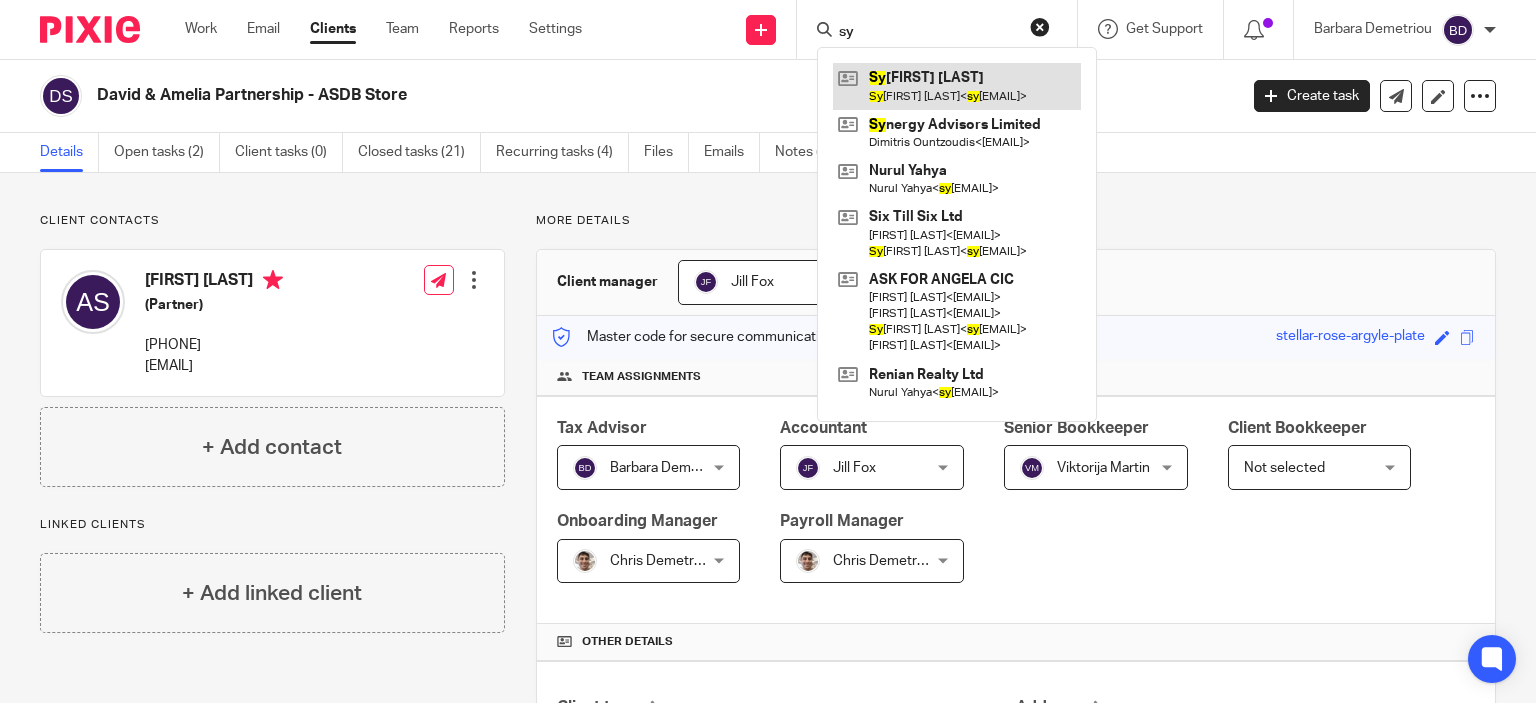 type on "sy" 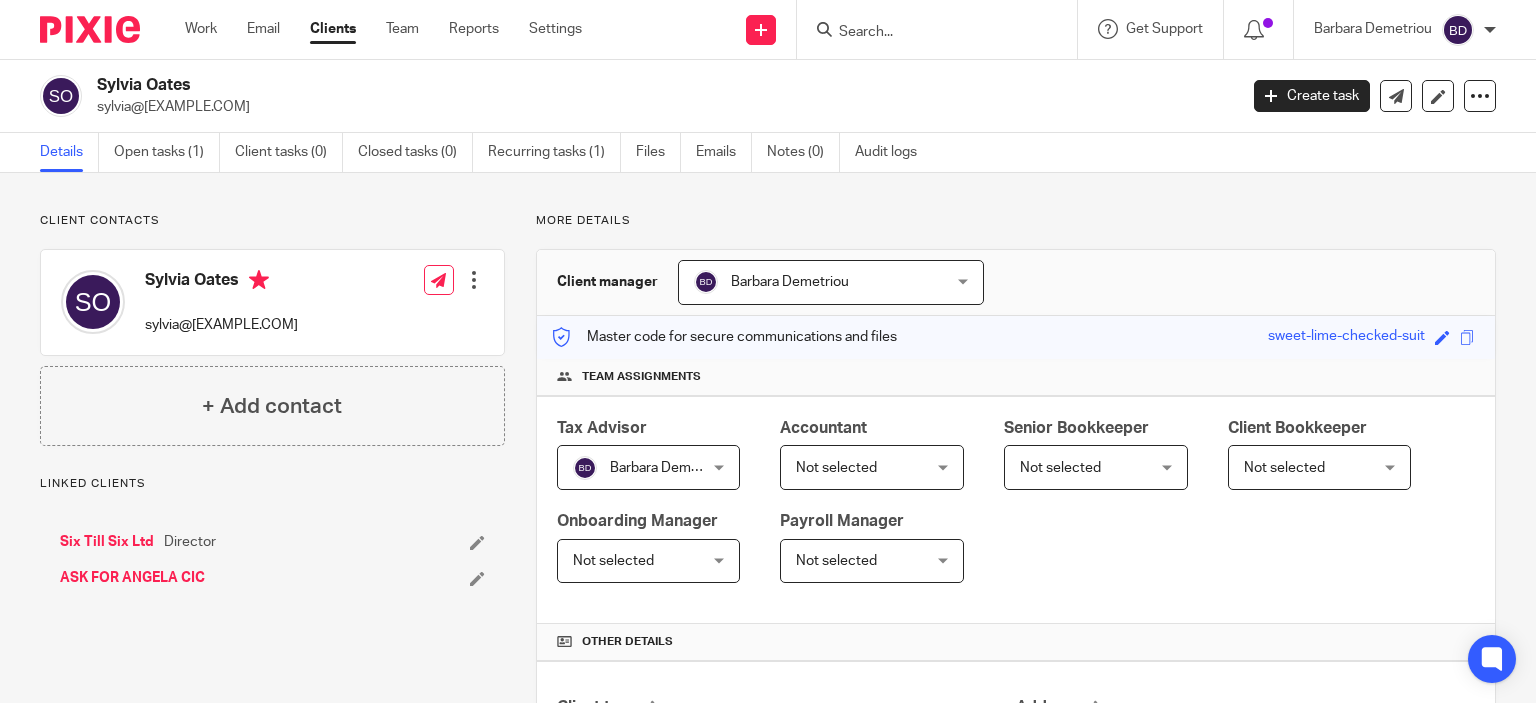scroll, scrollTop: 0, scrollLeft: 0, axis: both 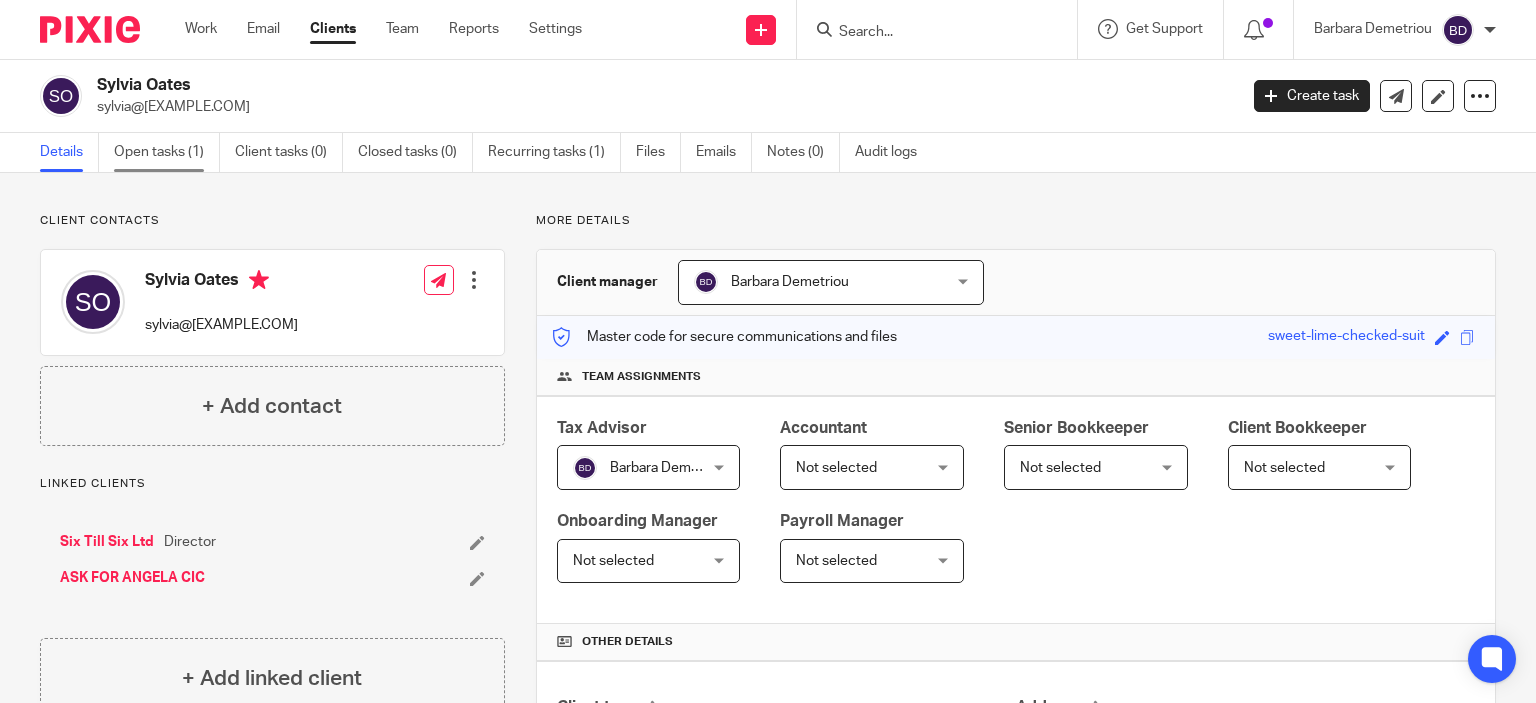 click on "Open tasks (1)" at bounding box center [167, 152] 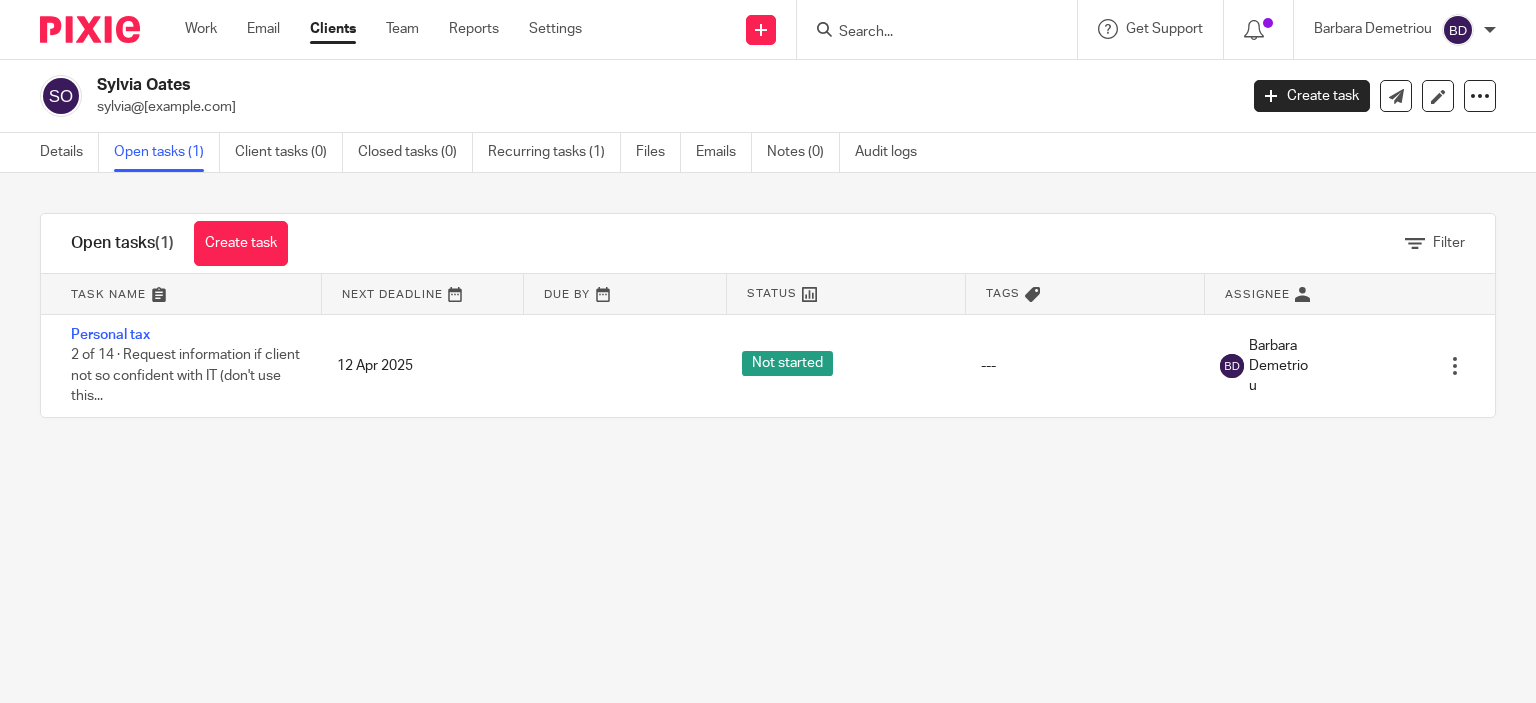 scroll, scrollTop: 0, scrollLeft: 0, axis: both 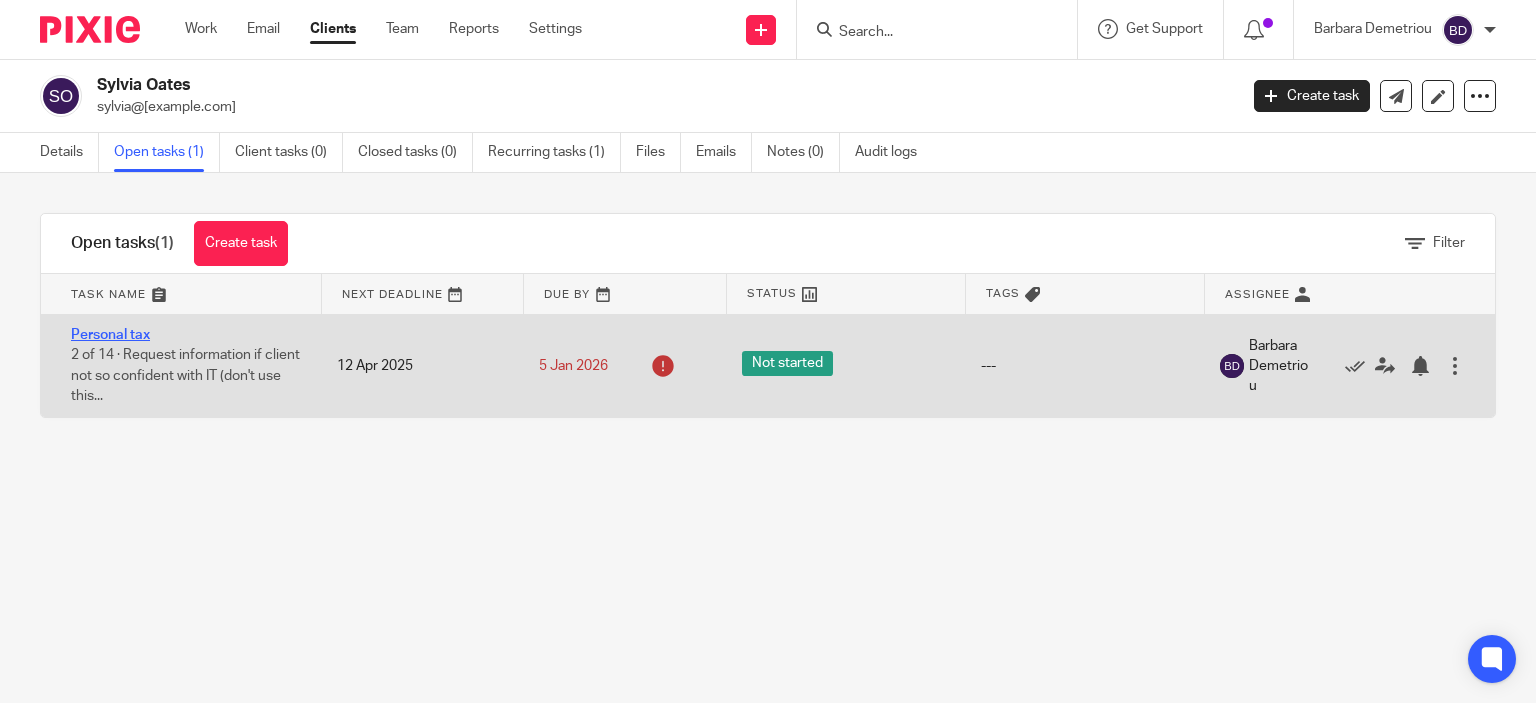 click on "Personal tax" at bounding box center (110, 335) 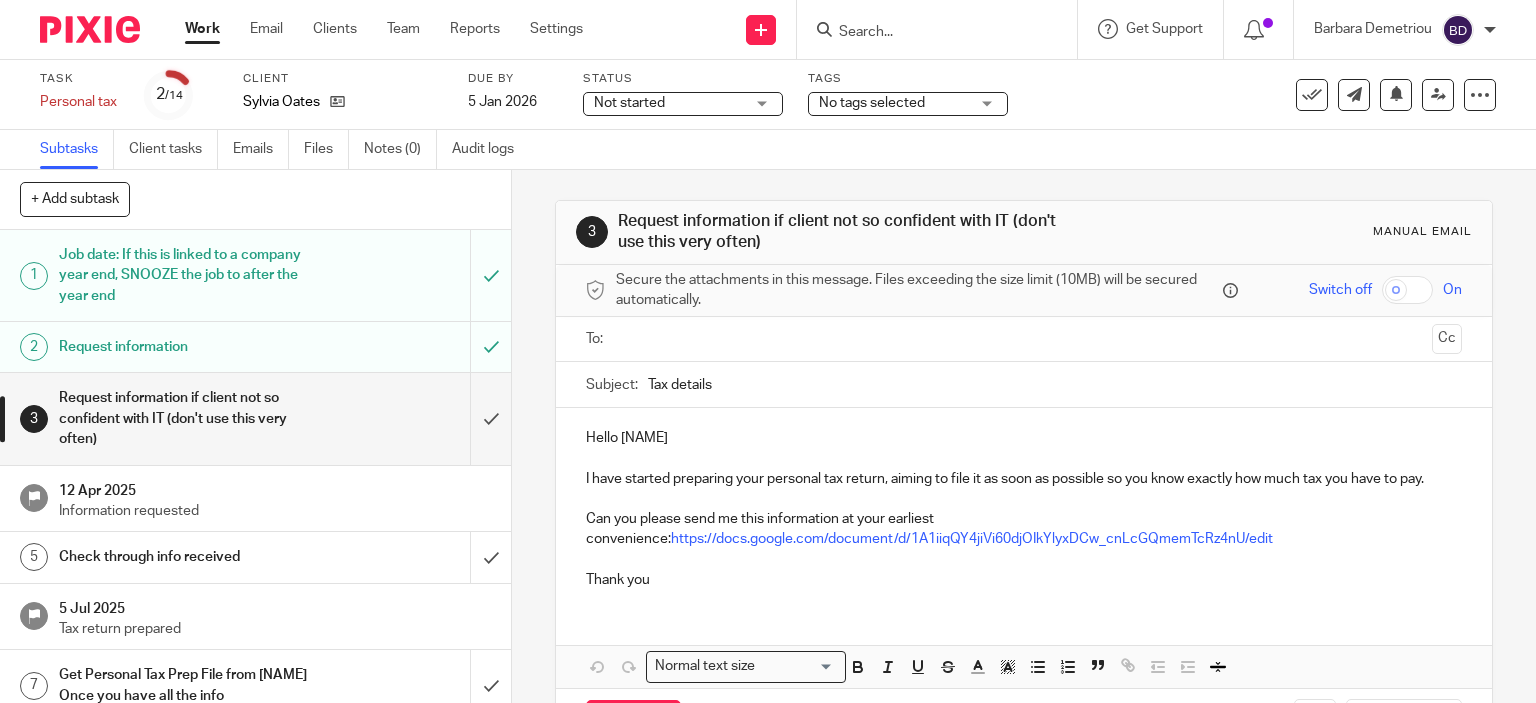 scroll, scrollTop: 0, scrollLeft: 0, axis: both 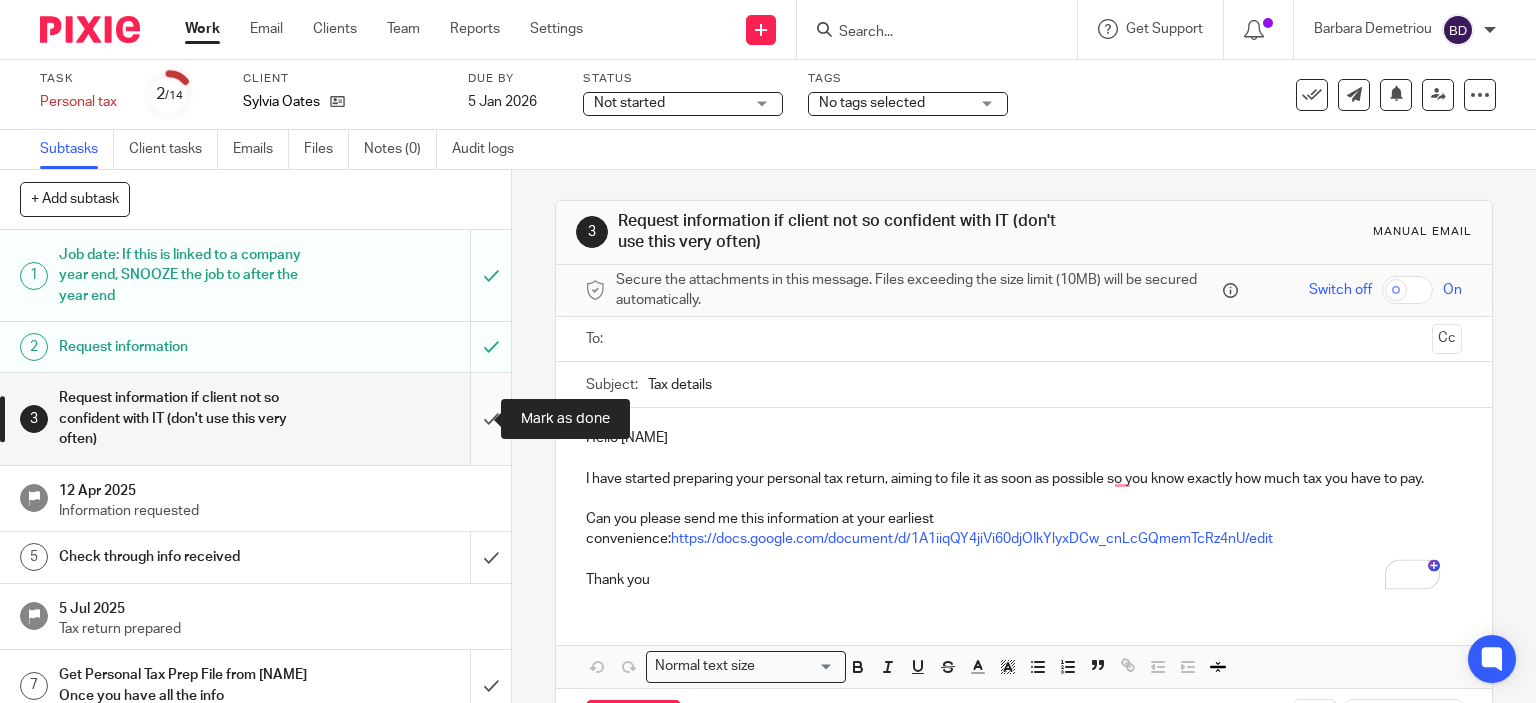 click at bounding box center (255, 418) 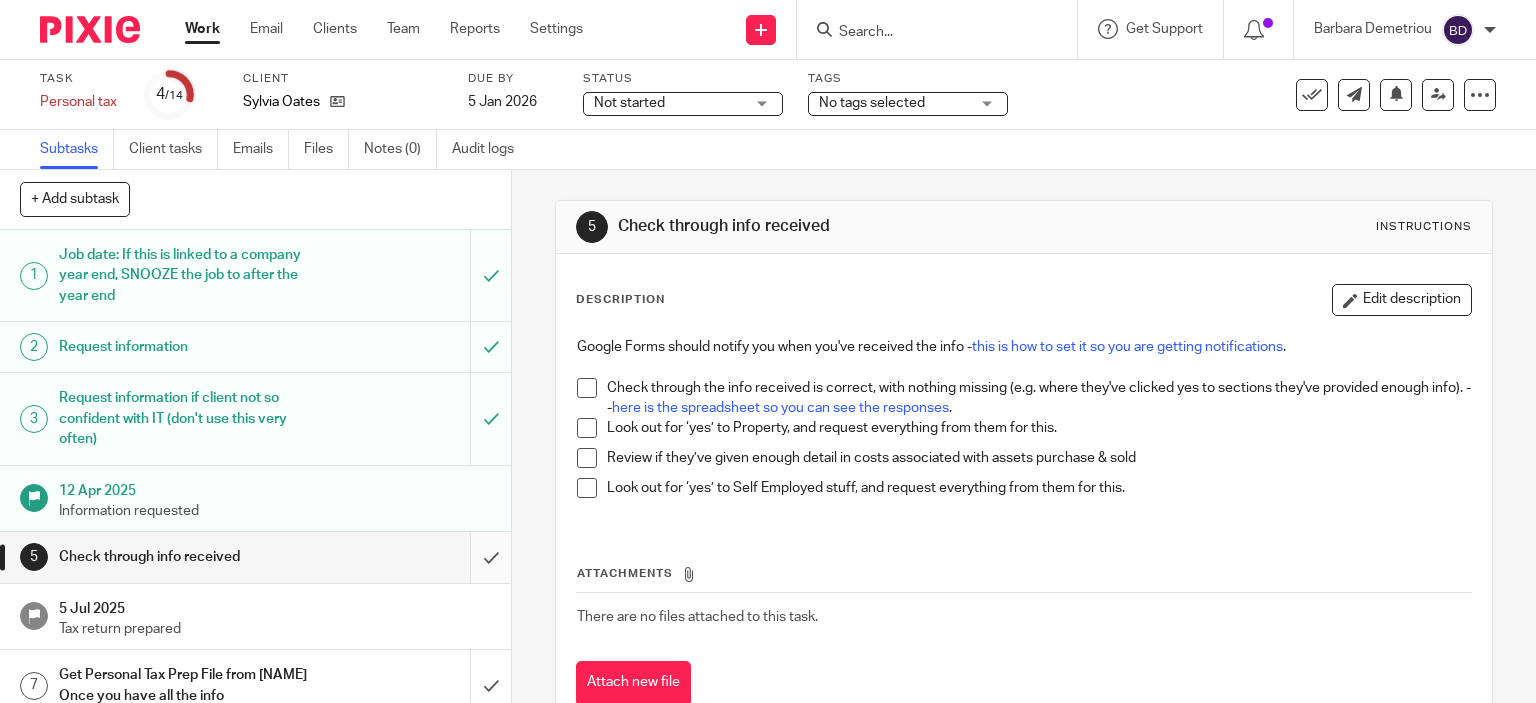scroll, scrollTop: 0, scrollLeft: 0, axis: both 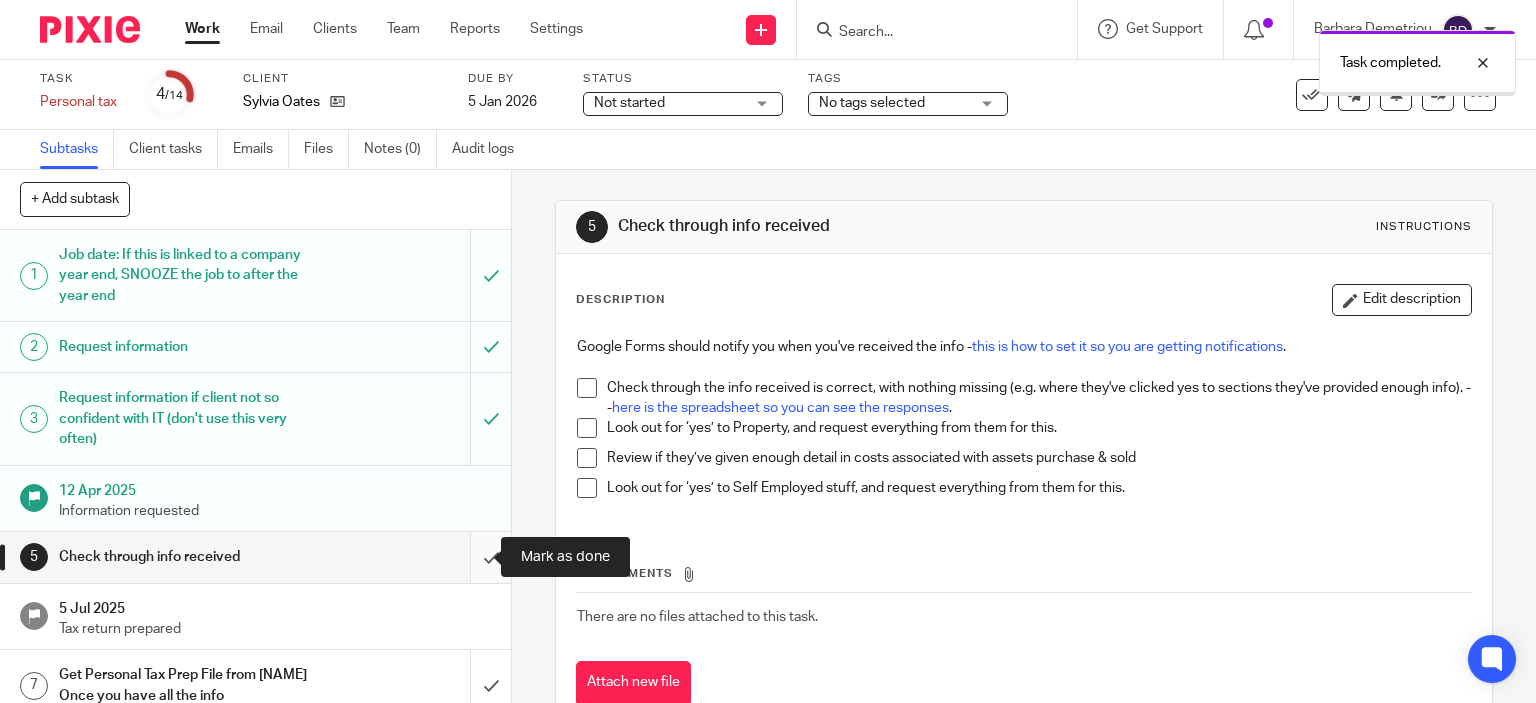 click at bounding box center [255, 557] 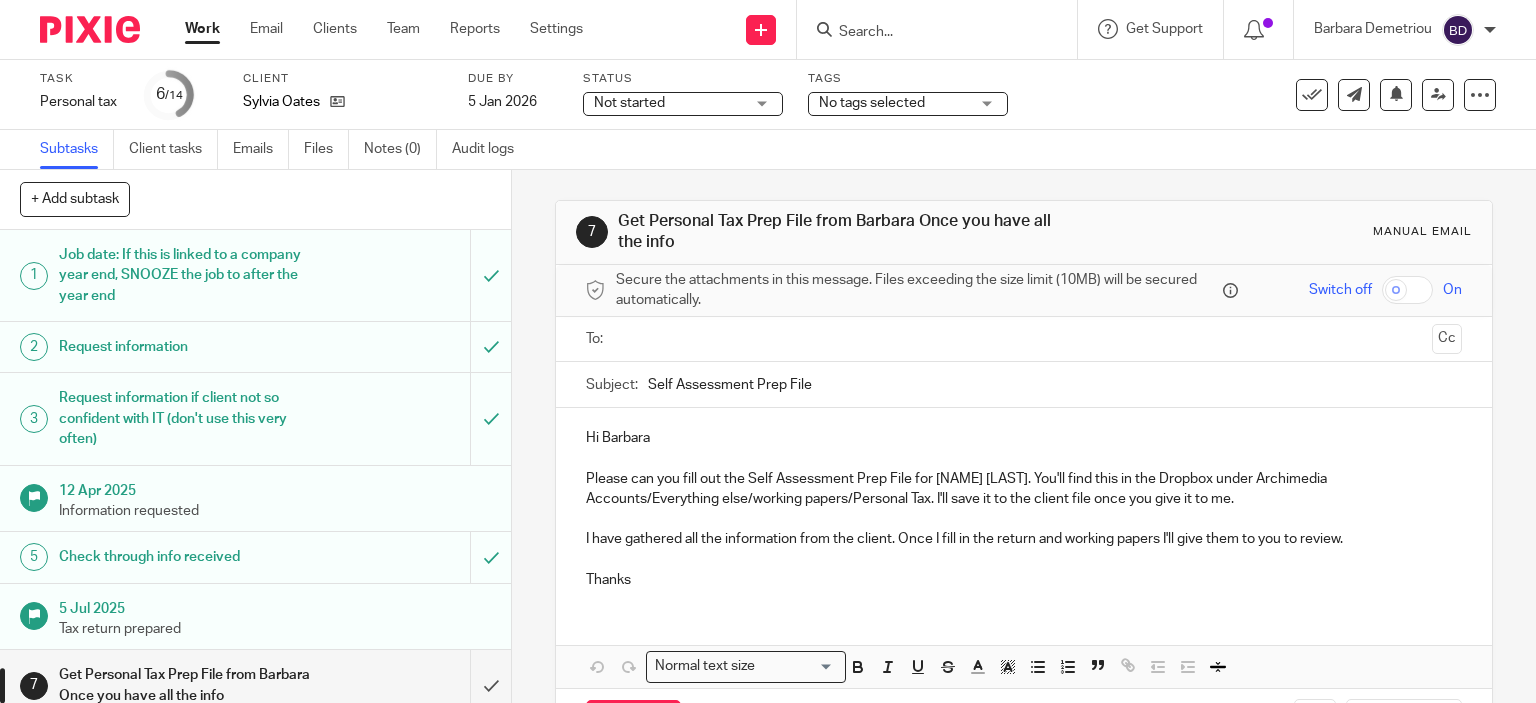 scroll, scrollTop: 0, scrollLeft: 0, axis: both 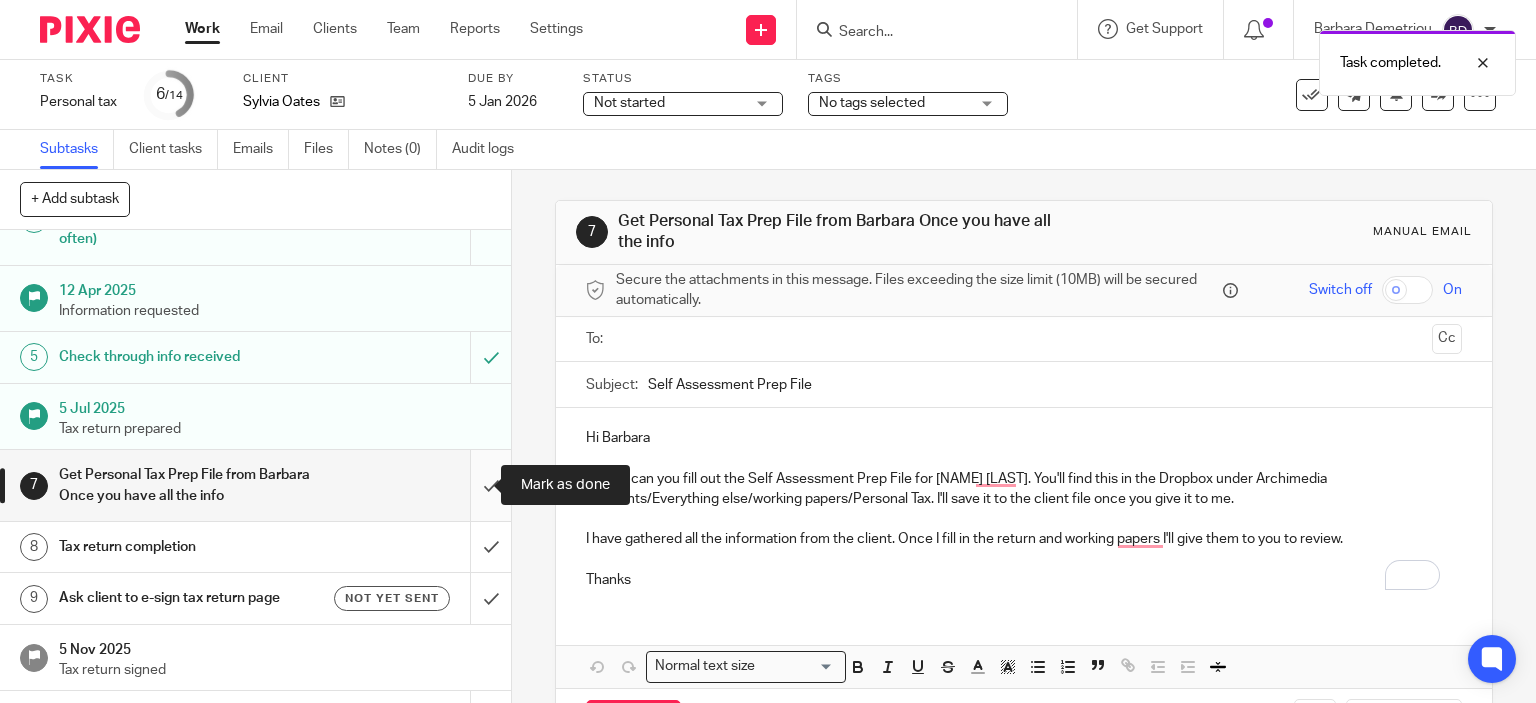 click at bounding box center [255, 485] 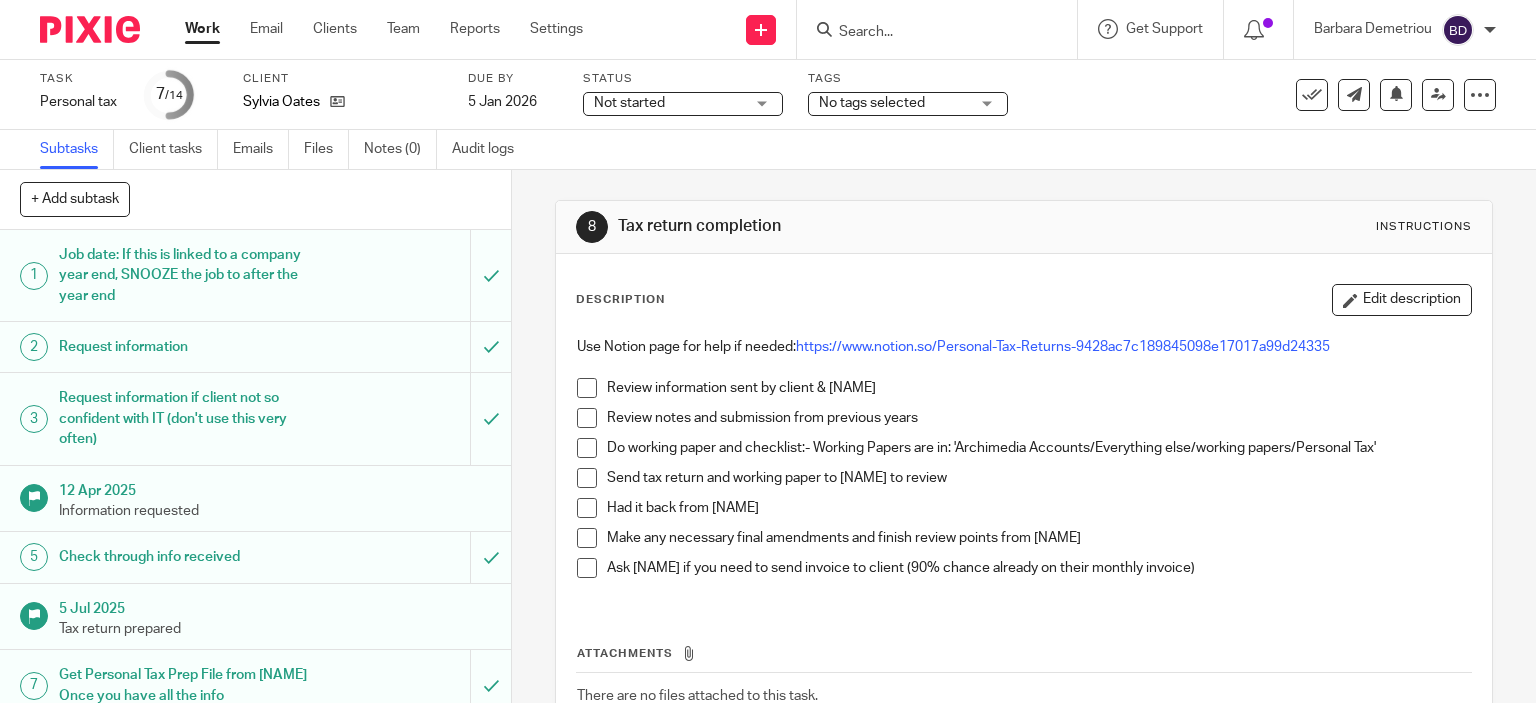 scroll, scrollTop: 0, scrollLeft: 0, axis: both 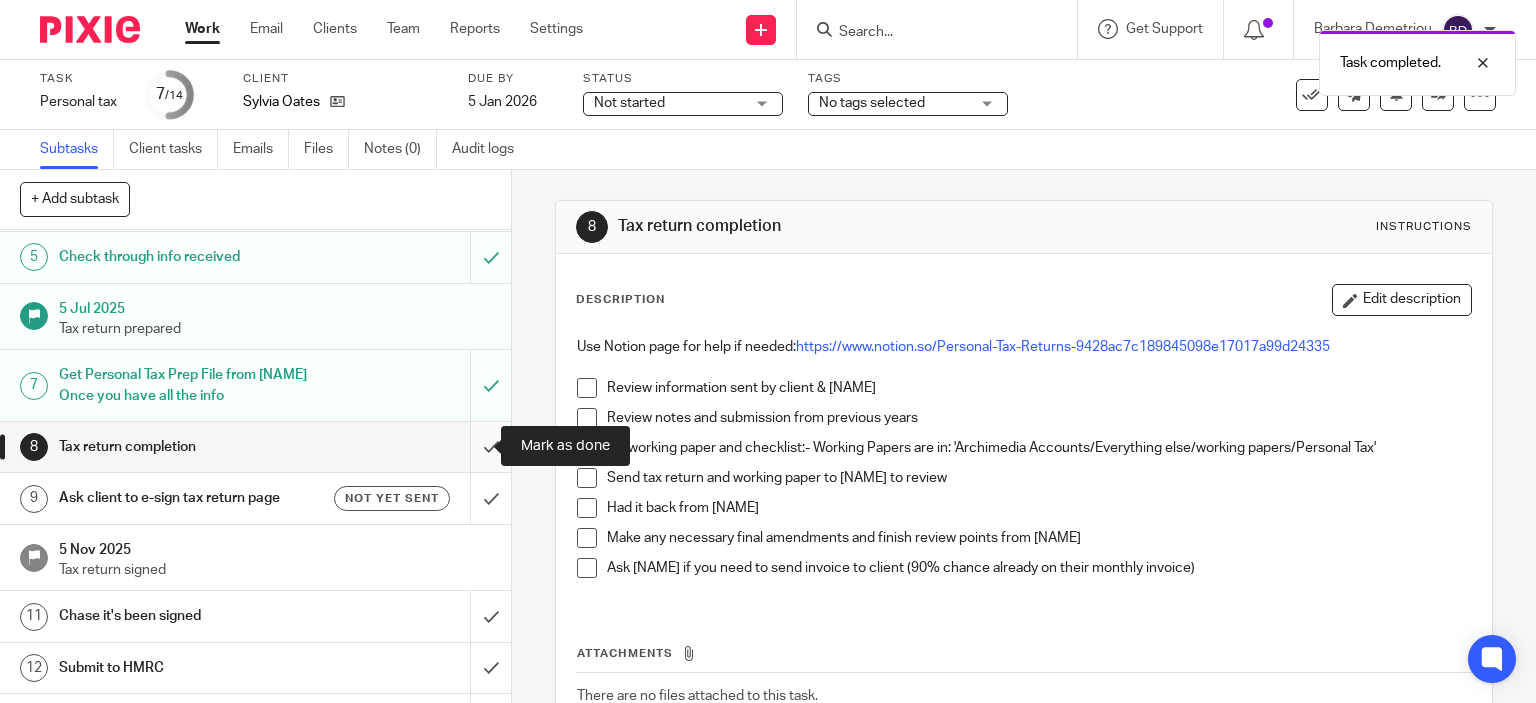 click at bounding box center [255, 447] 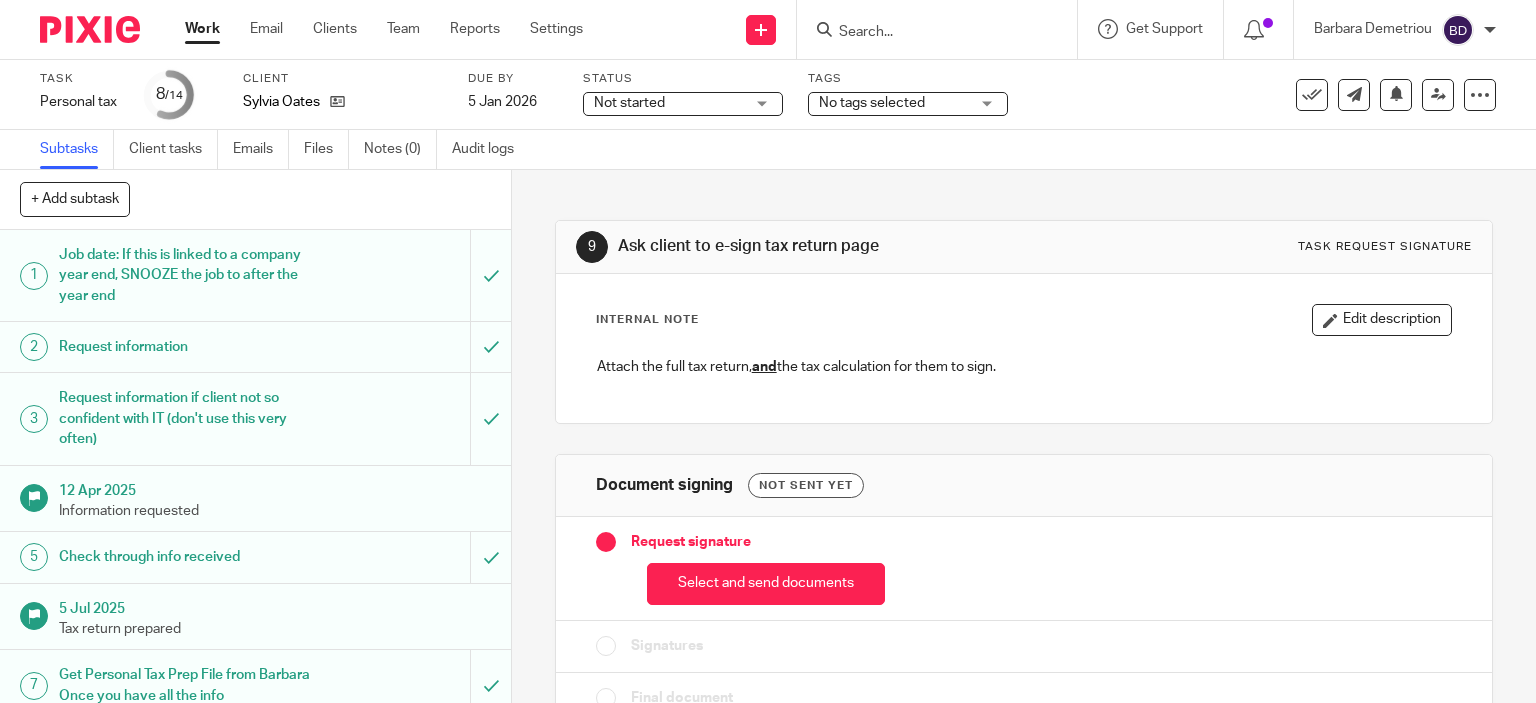 scroll, scrollTop: 0, scrollLeft: 0, axis: both 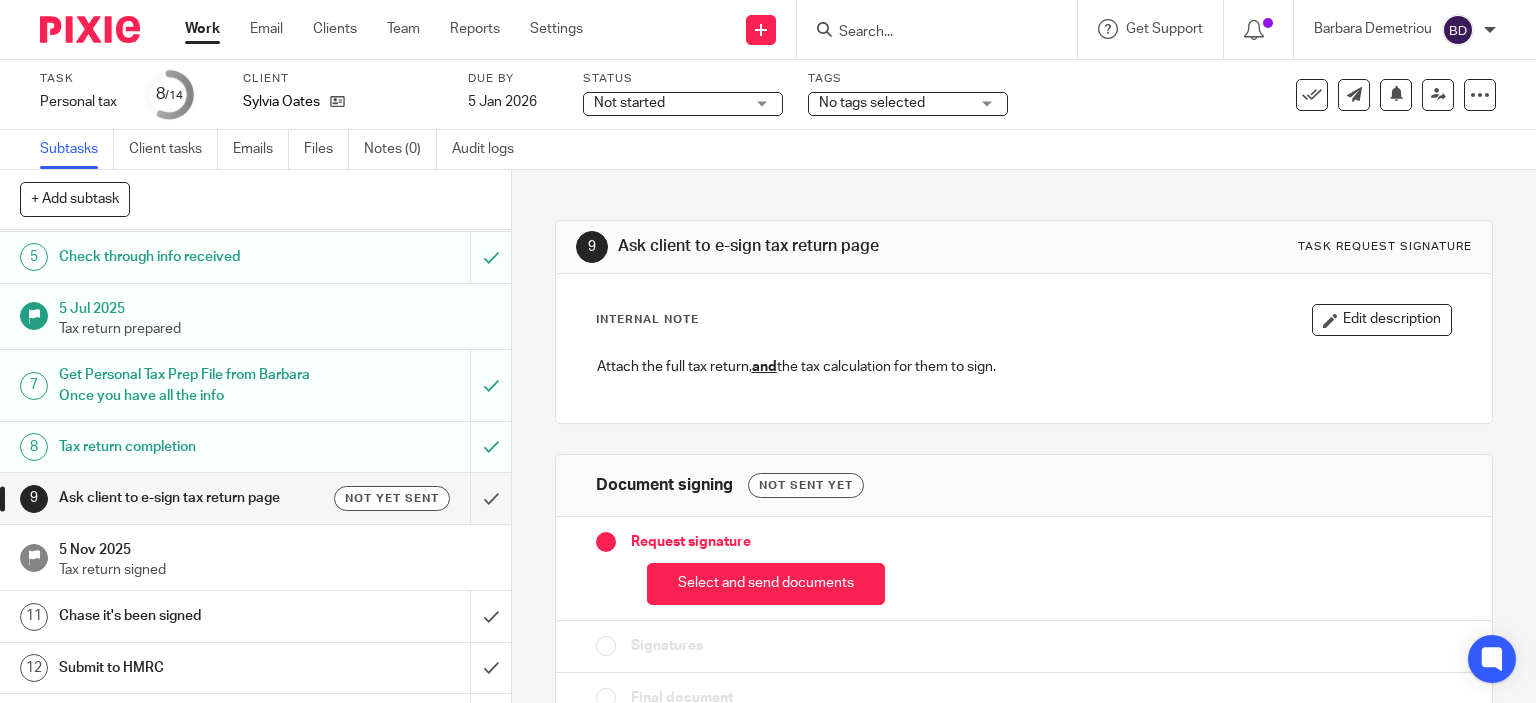 click on "Ask client to e-sign tax return page" at bounding box center [189, 498] 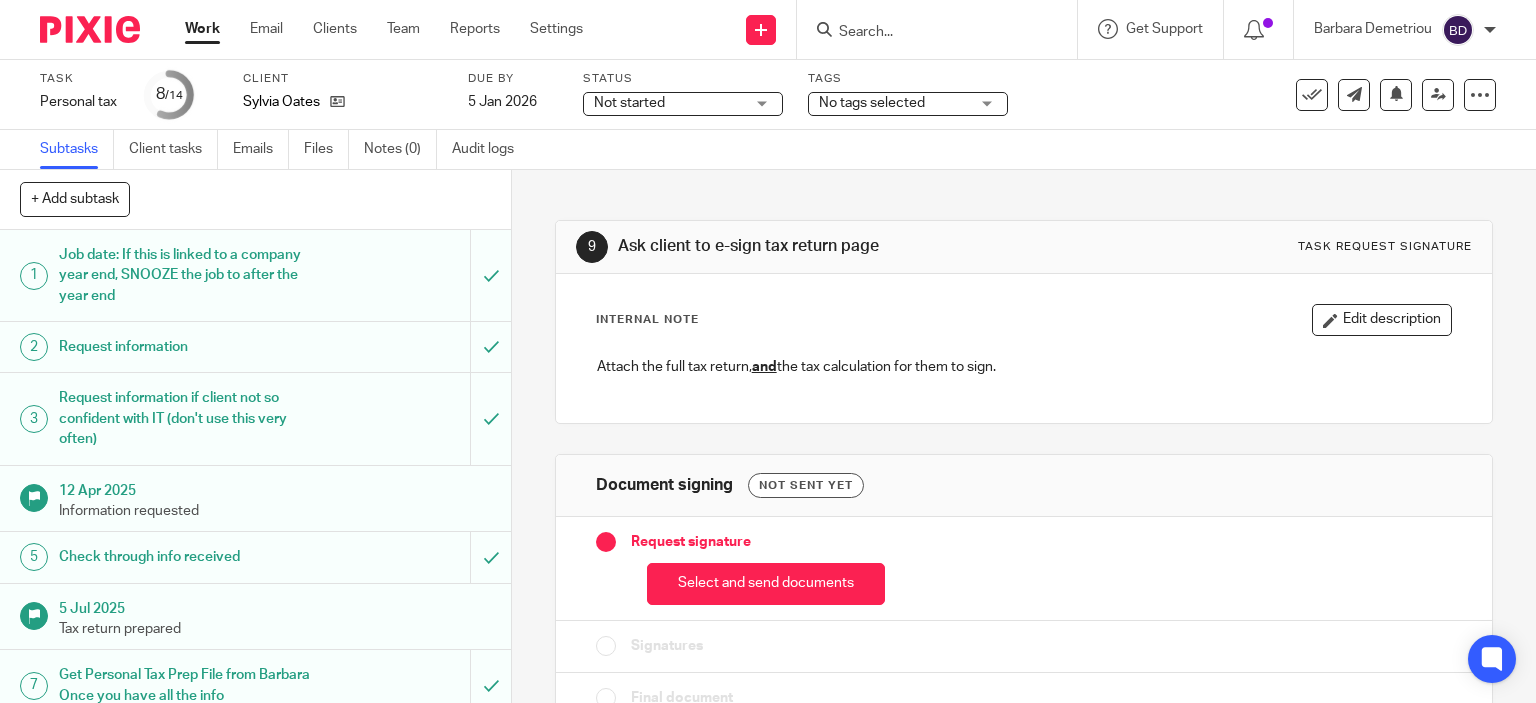 scroll, scrollTop: 0, scrollLeft: 0, axis: both 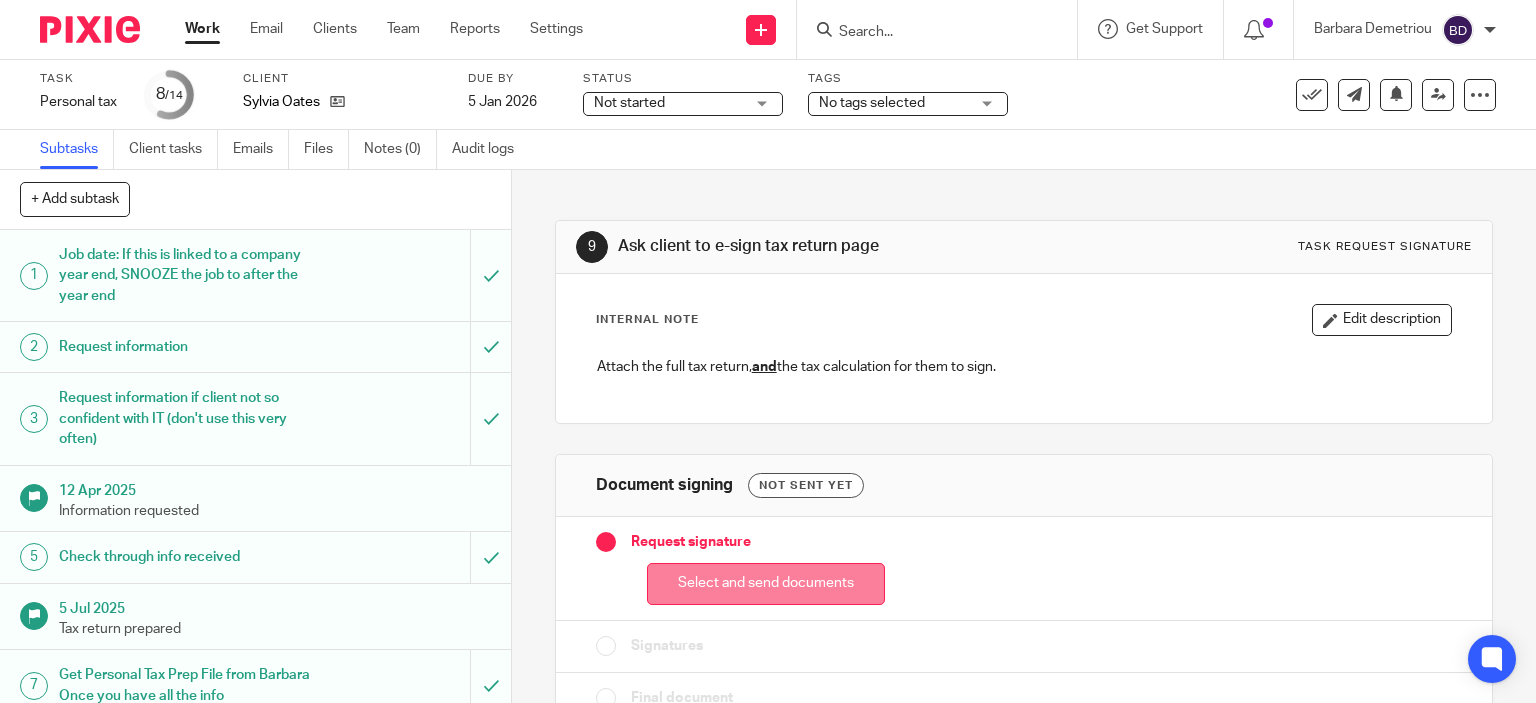 click on "Select and send documents" at bounding box center [766, 584] 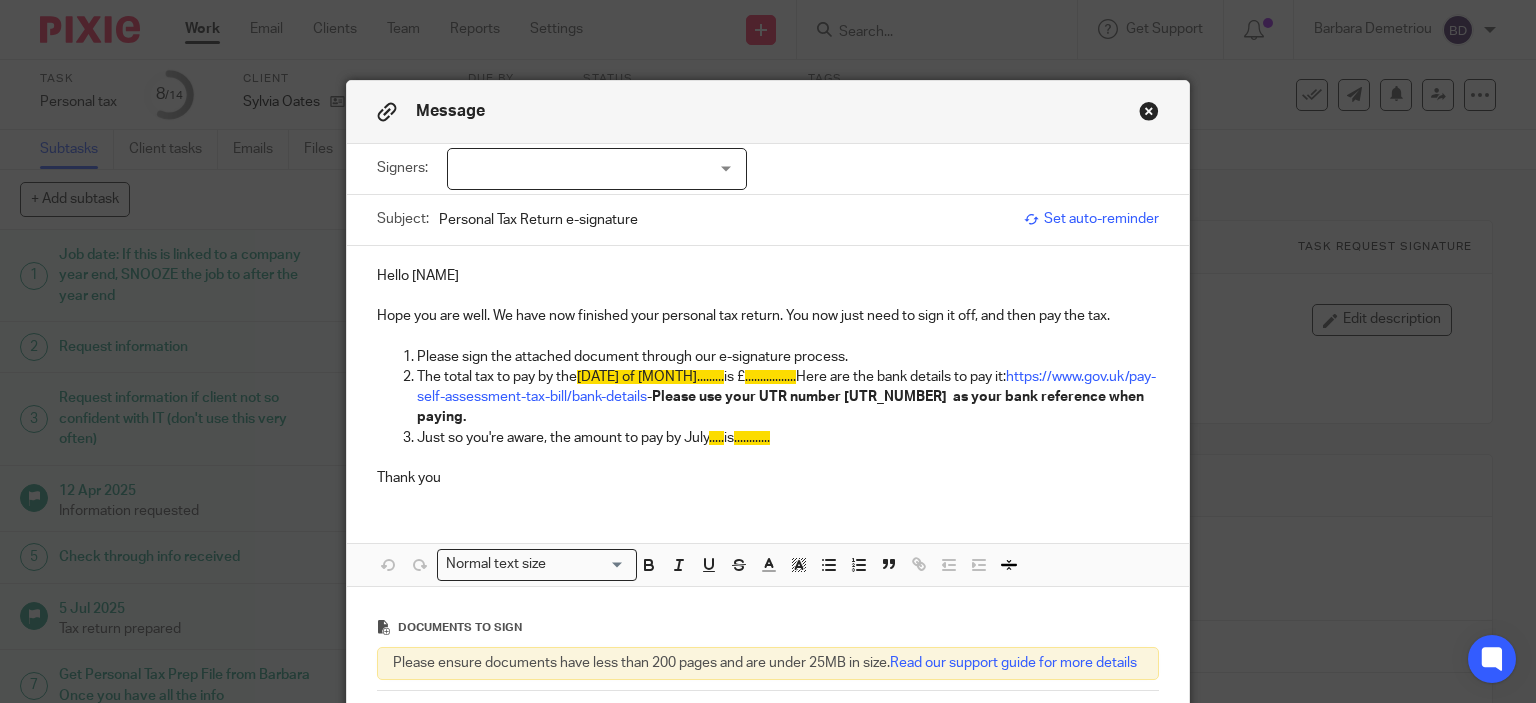 click at bounding box center (597, 169) 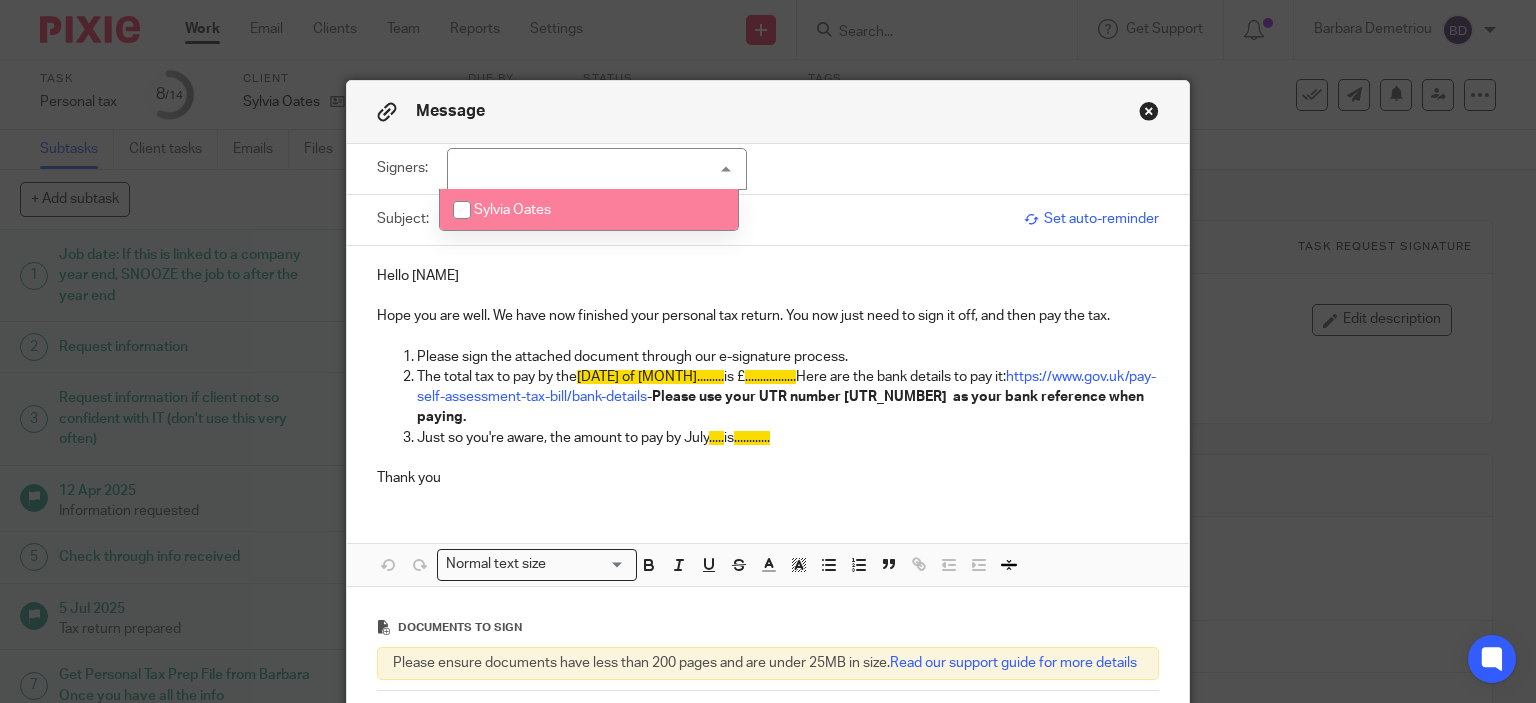 click on "Sylvia Oates" at bounding box center (589, 209) 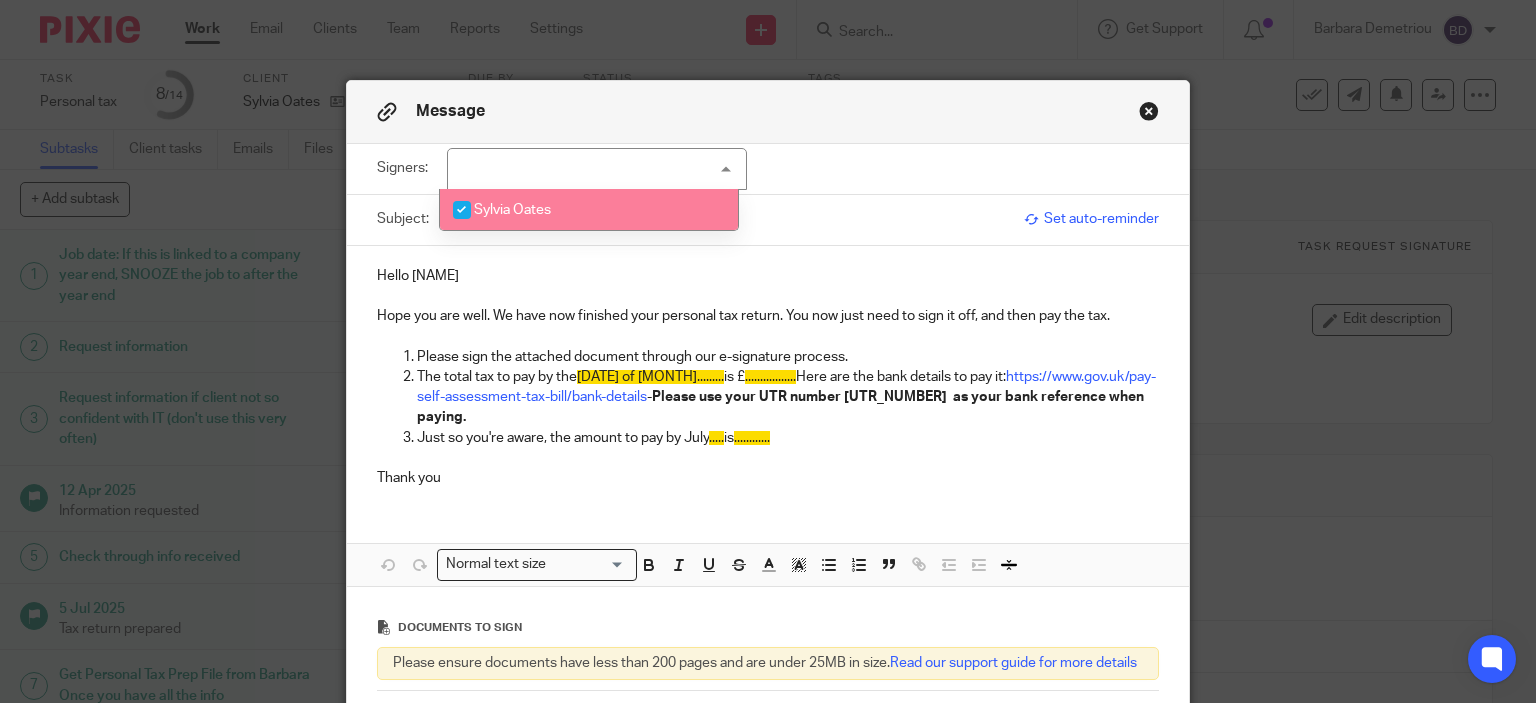 checkbox on "true" 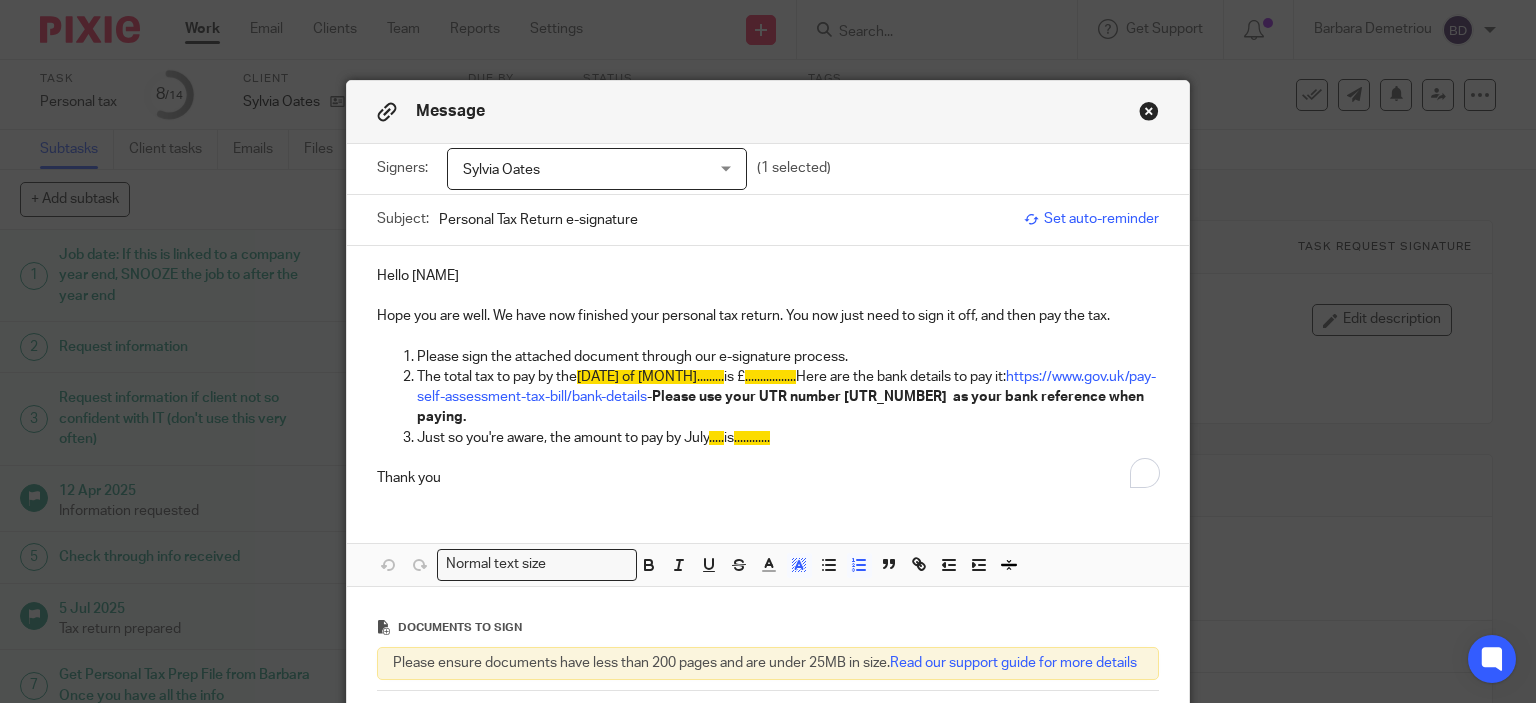 click on "[DATE] of [MONTH]........." at bounding box center [650, 377] 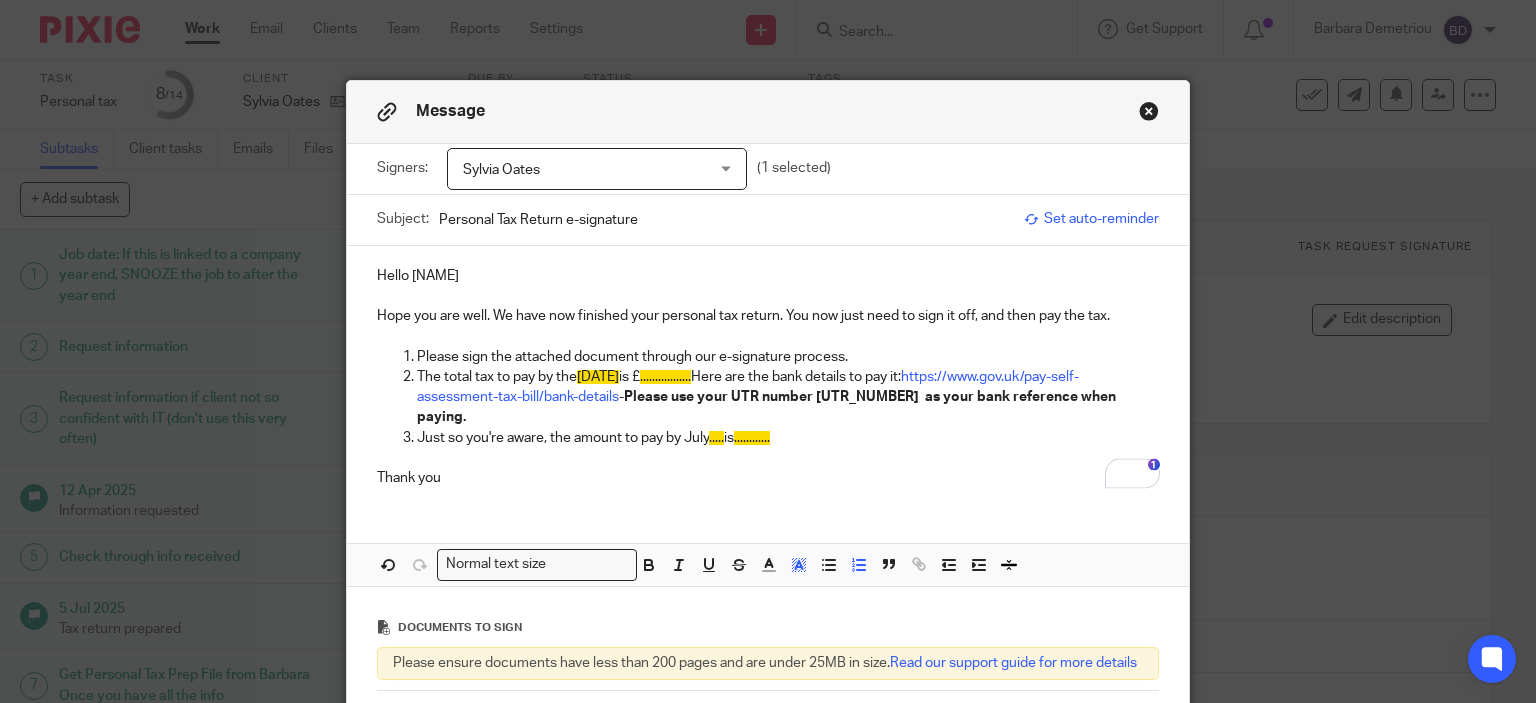 type 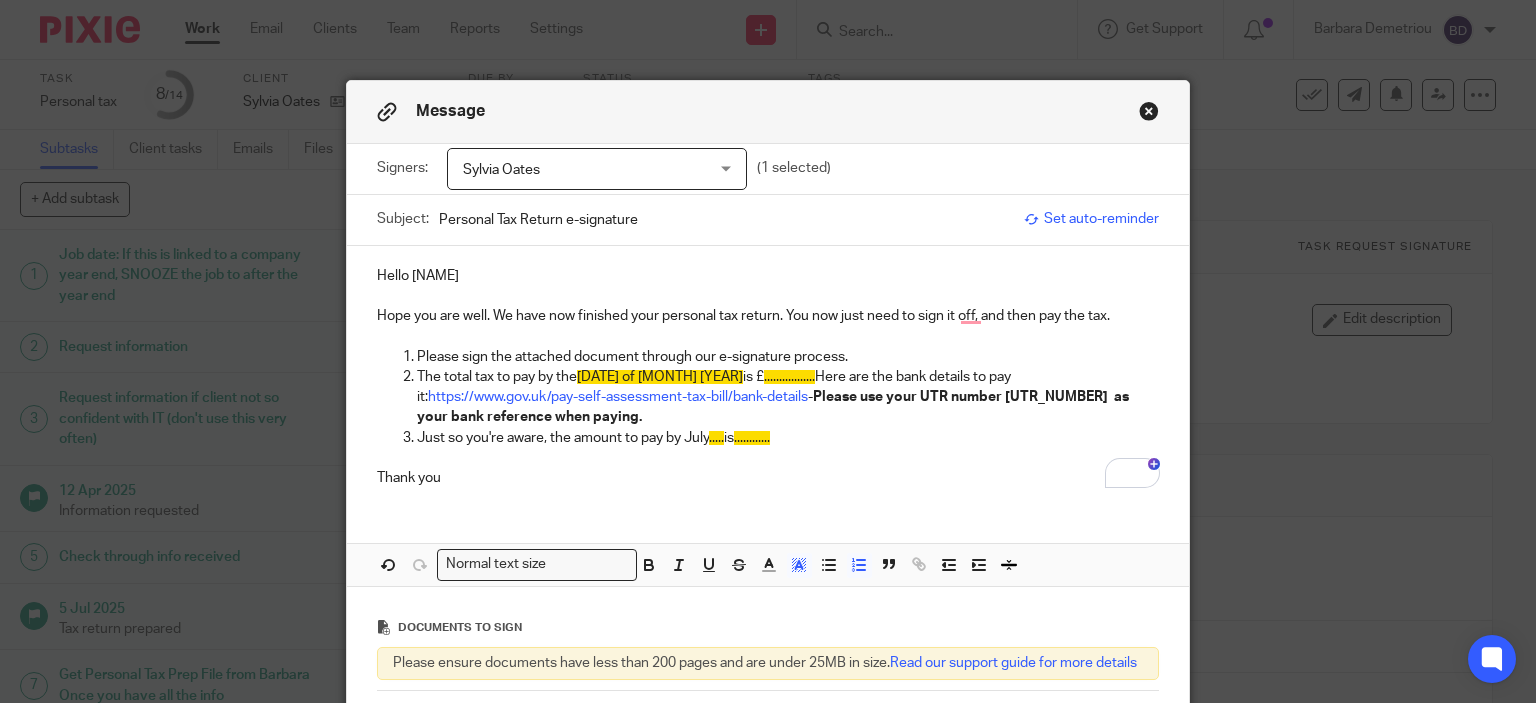 click on "................." at bounding box center [789, 377] 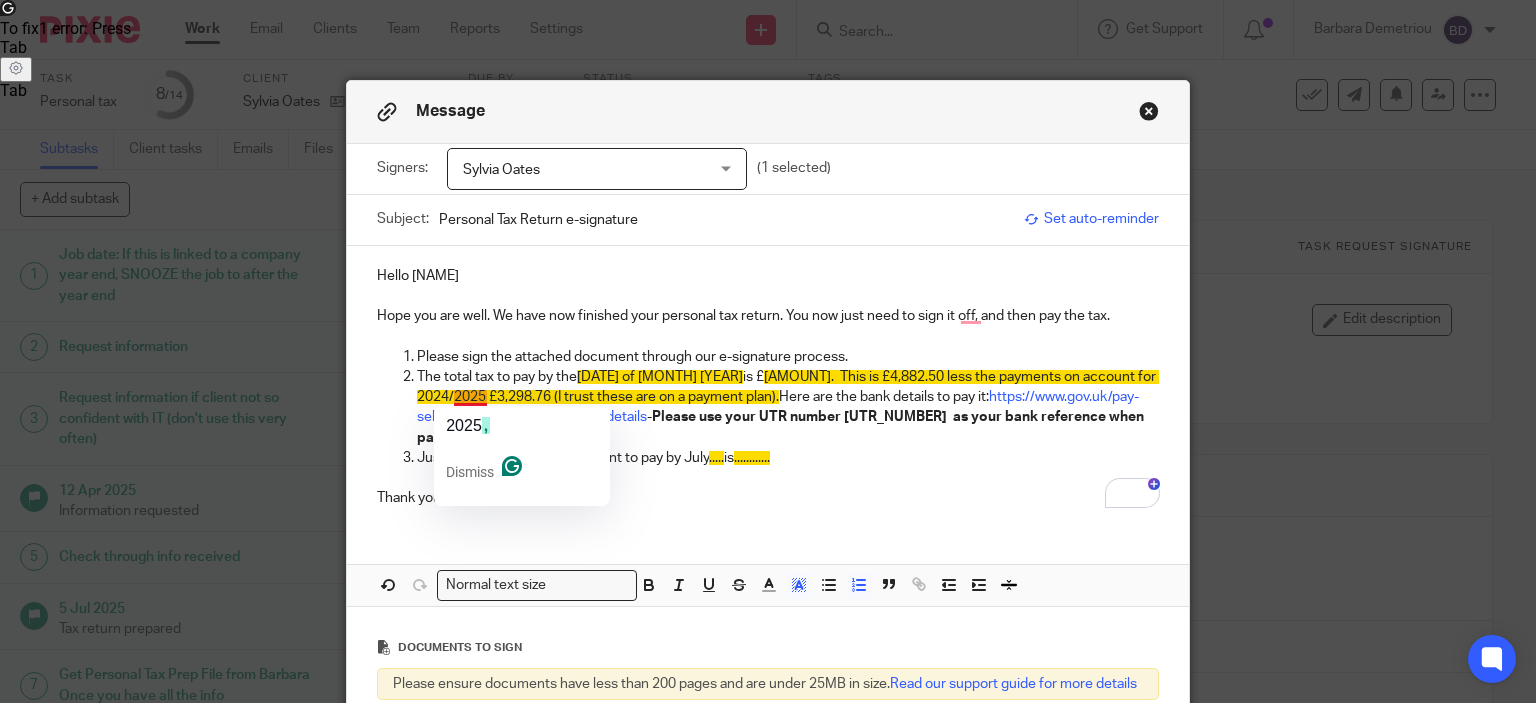 click on "[AMOUNT].  This is £4,882.50 less the payments on account for 2024/2025 £3,298.76 (I trust these are on a payment plan)." at bounding box center [788, 387] 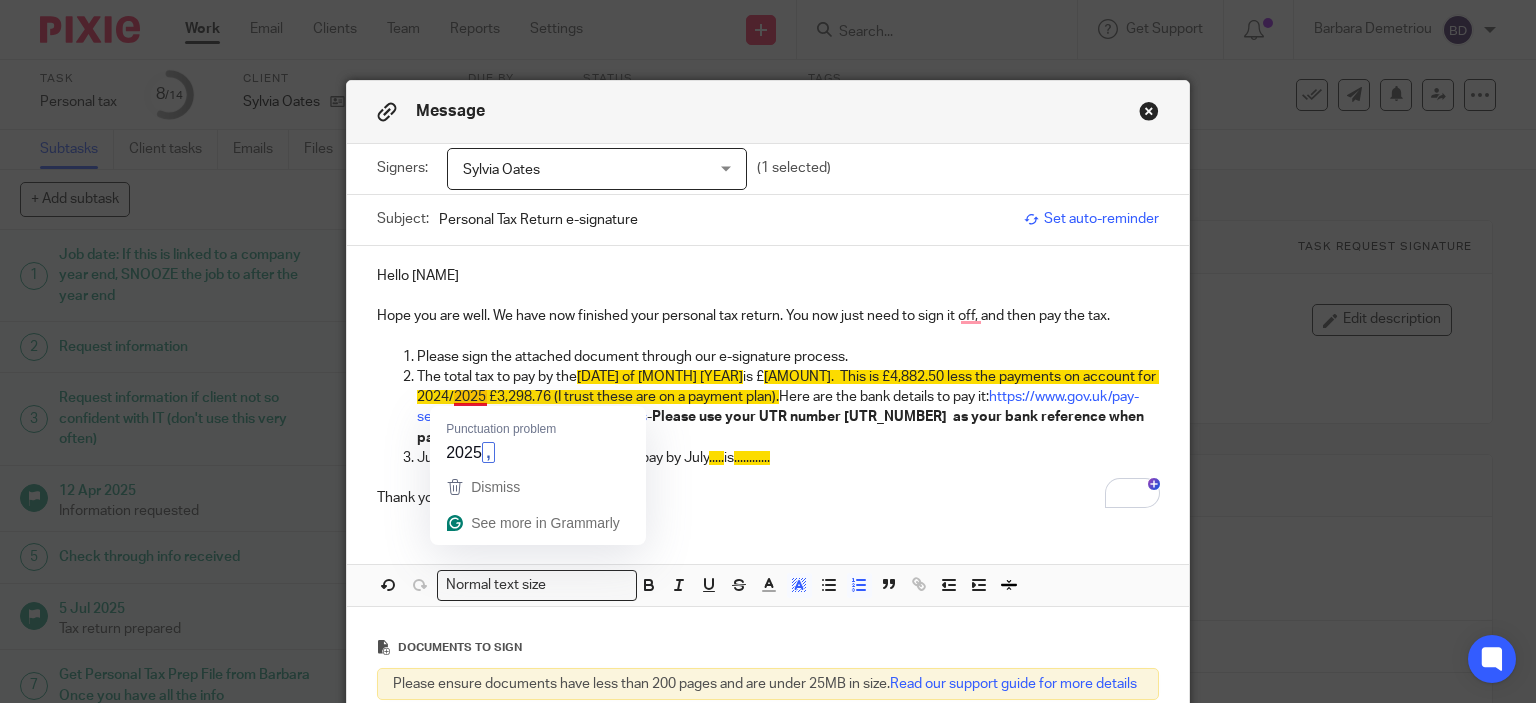 click on "[AMOUNT].  This is £4,882.50 less the payments on account for 2024/2025 £3,298.76 (I trust these are on a payment plan)." at bounding box center (788, 387) 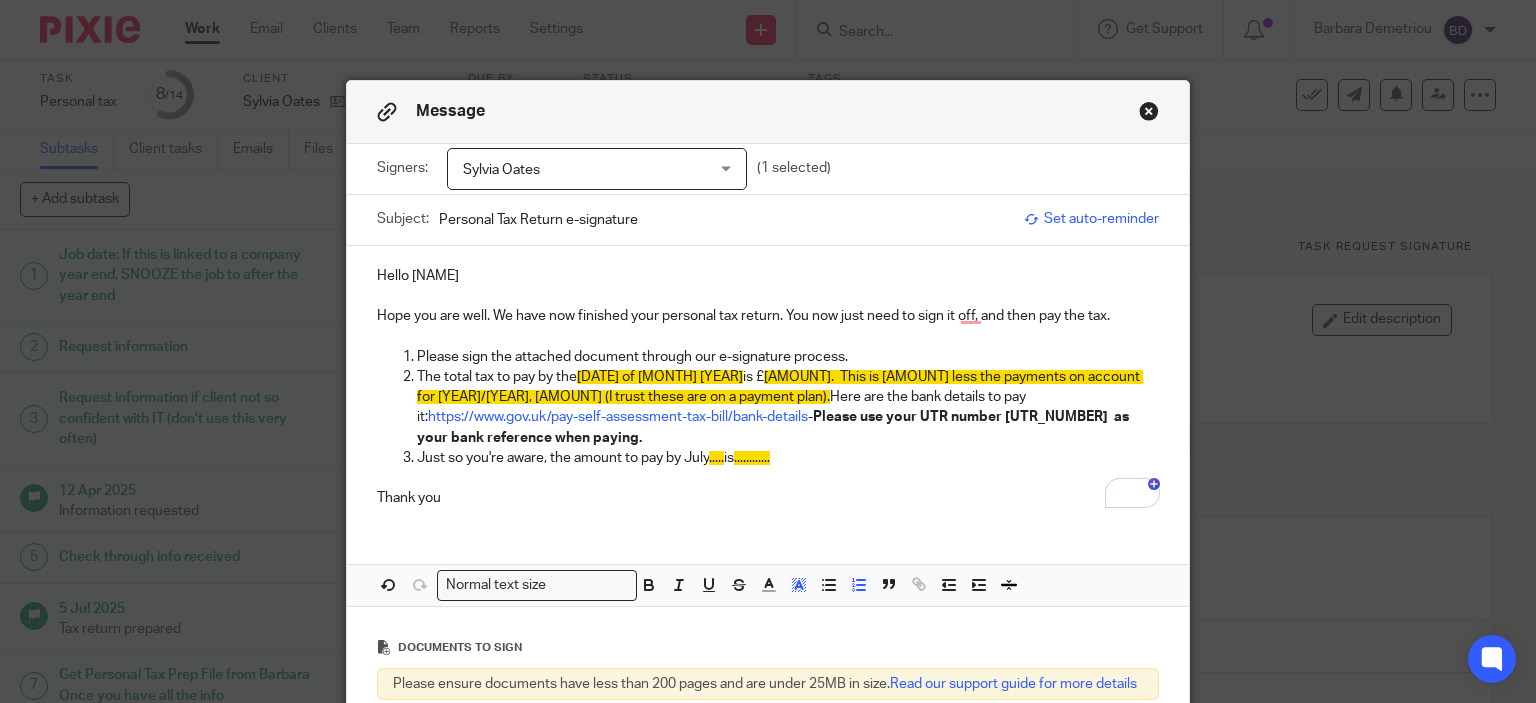 click on "....." at bounding box center [716, 458] 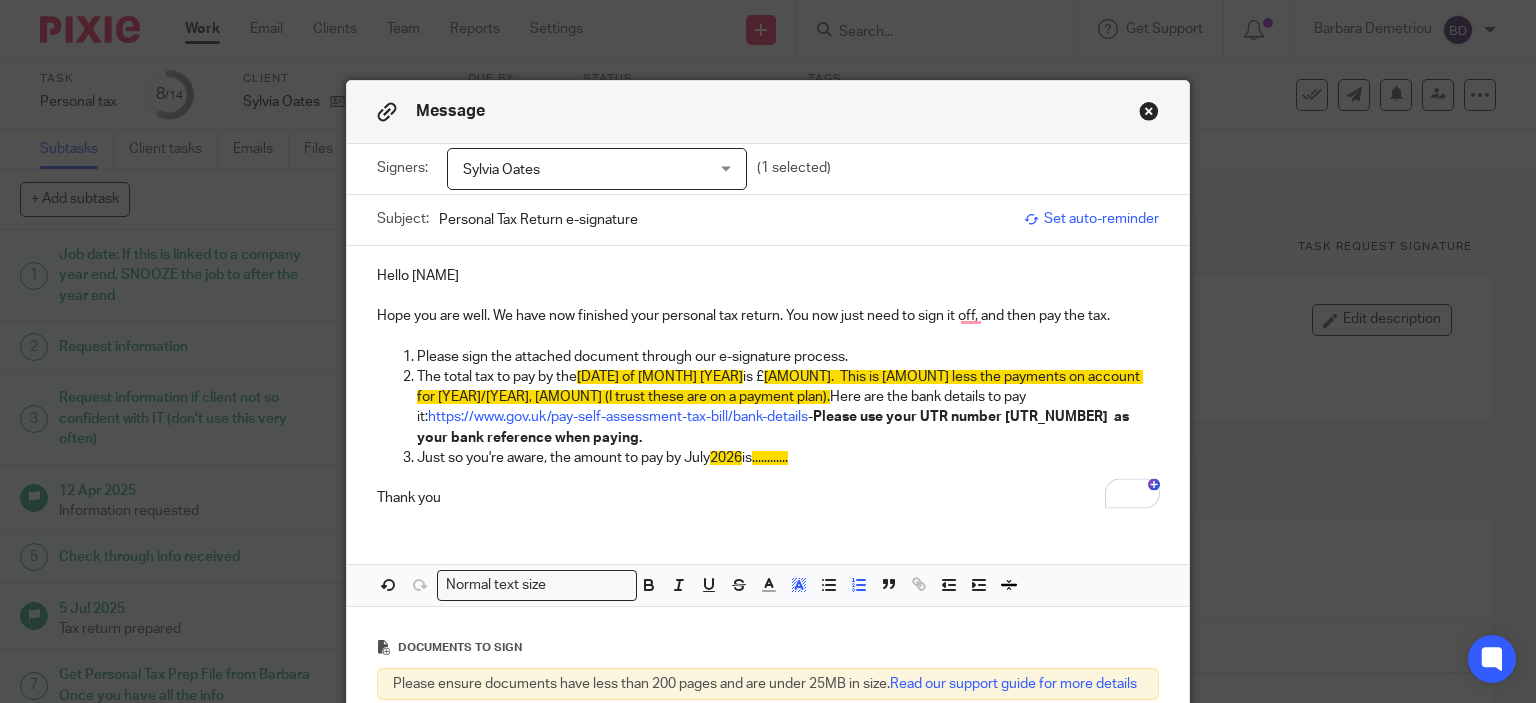 click on "Just so you're aware, the amount to pay by July  [YEAR]  is  ............" at bounding box center [788, 458] 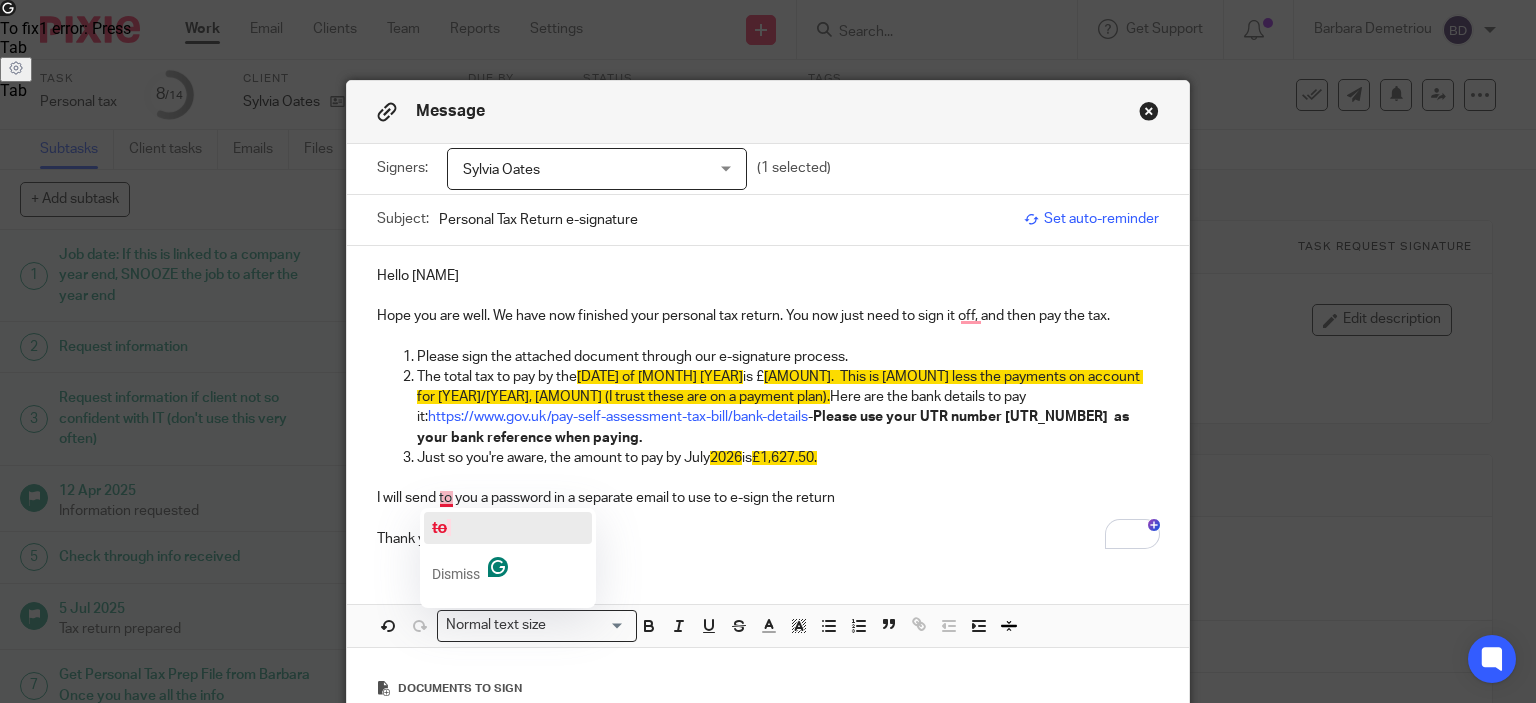 click 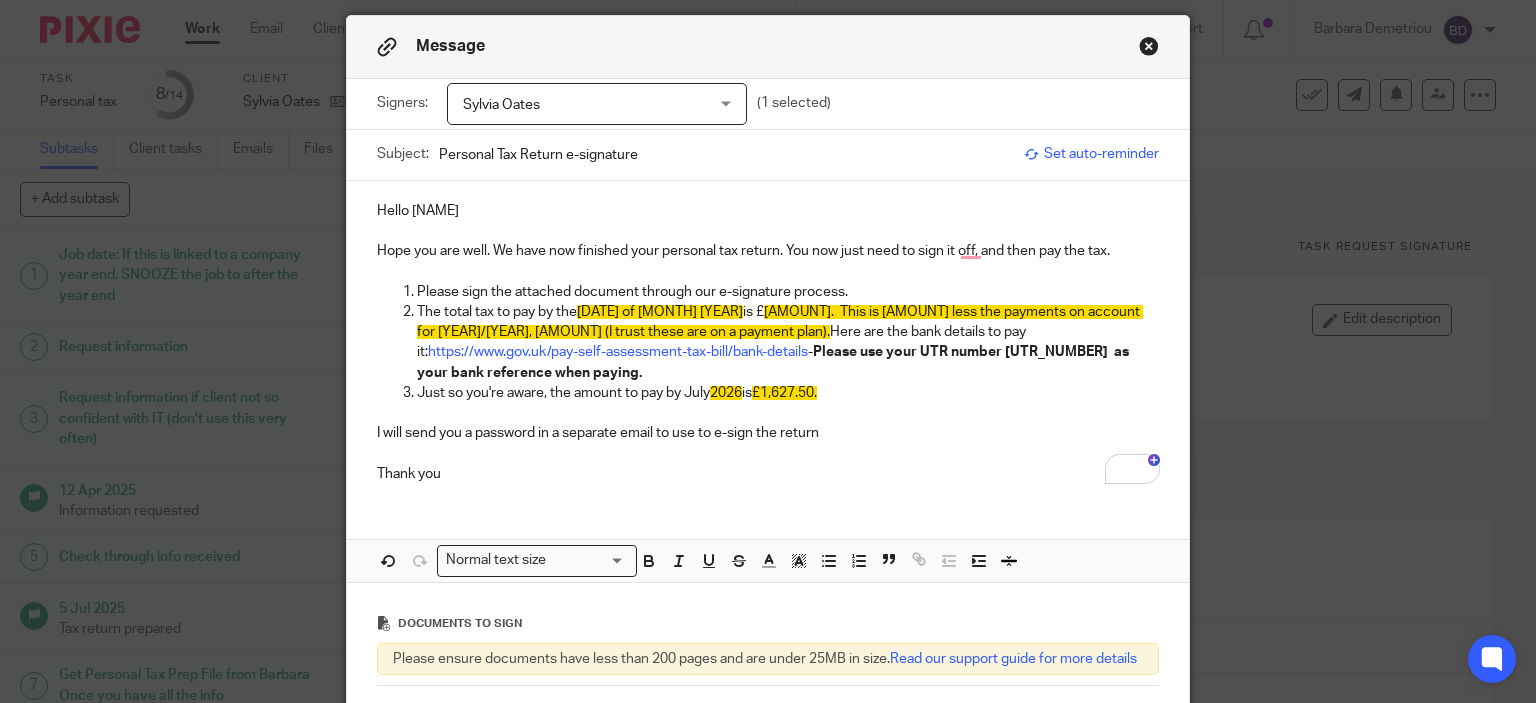 scroll, scrollTop: 100, scrollLeft: 0, axis: vertical 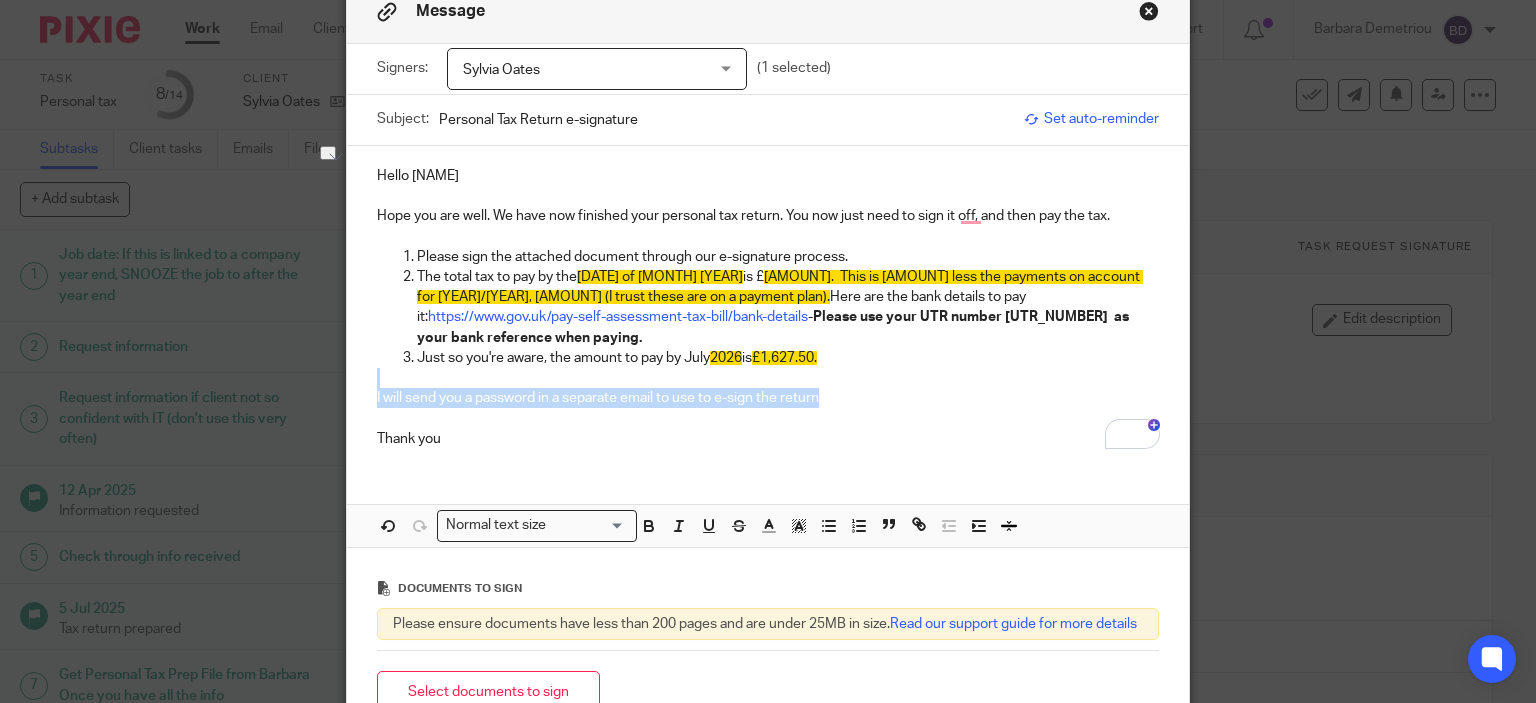 drag, startPoint x: 816, startPoint y: 398, endPoint x: 399, endPoint y: 380, distance: 417.3883 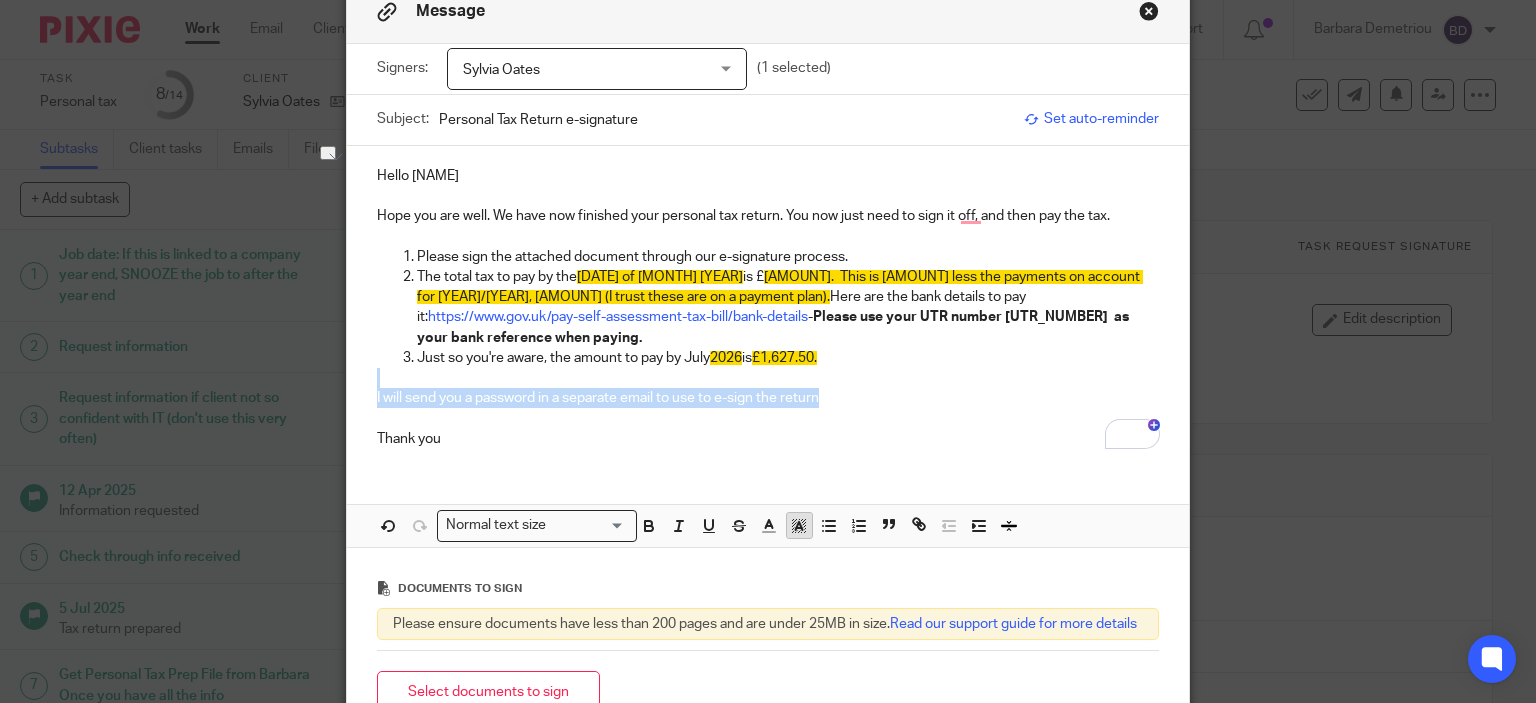click 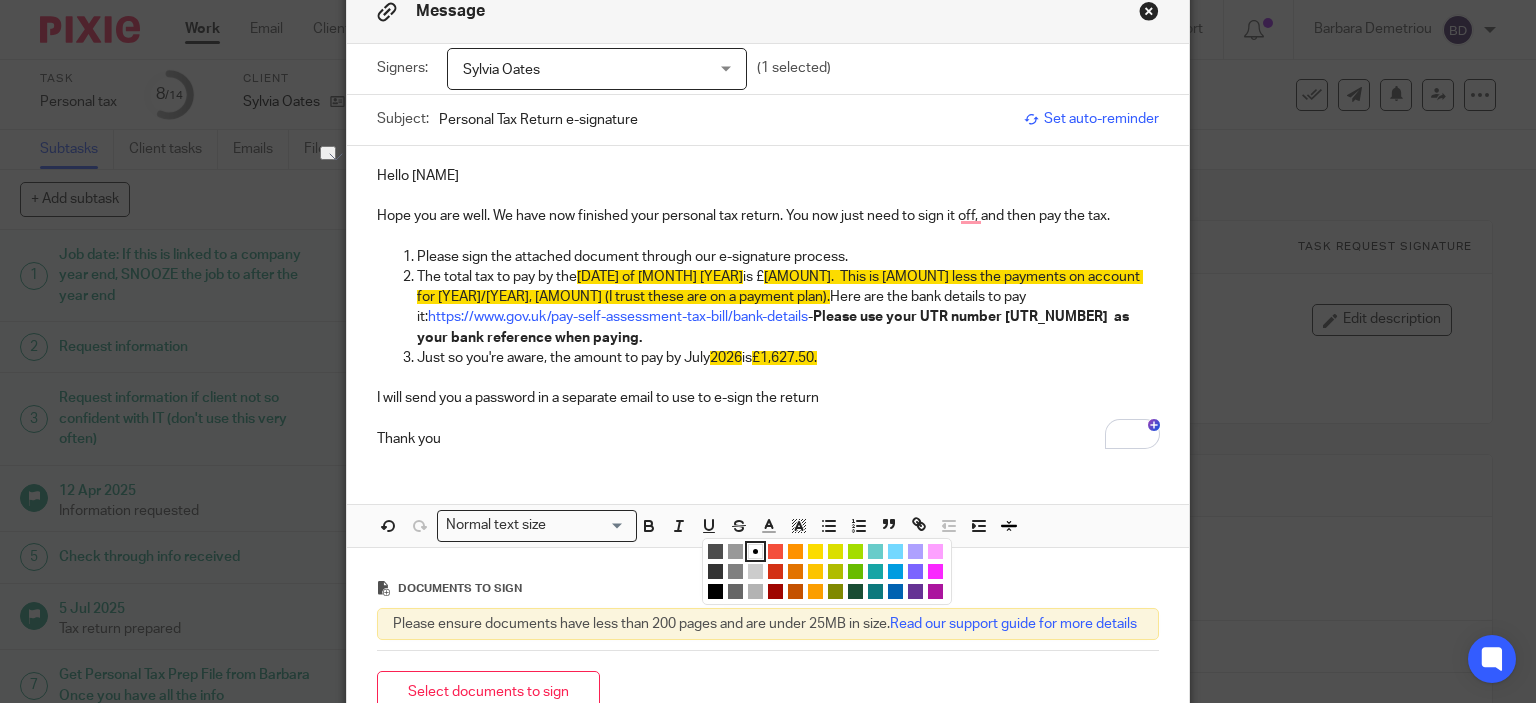 click at bounding box center (895, 591) 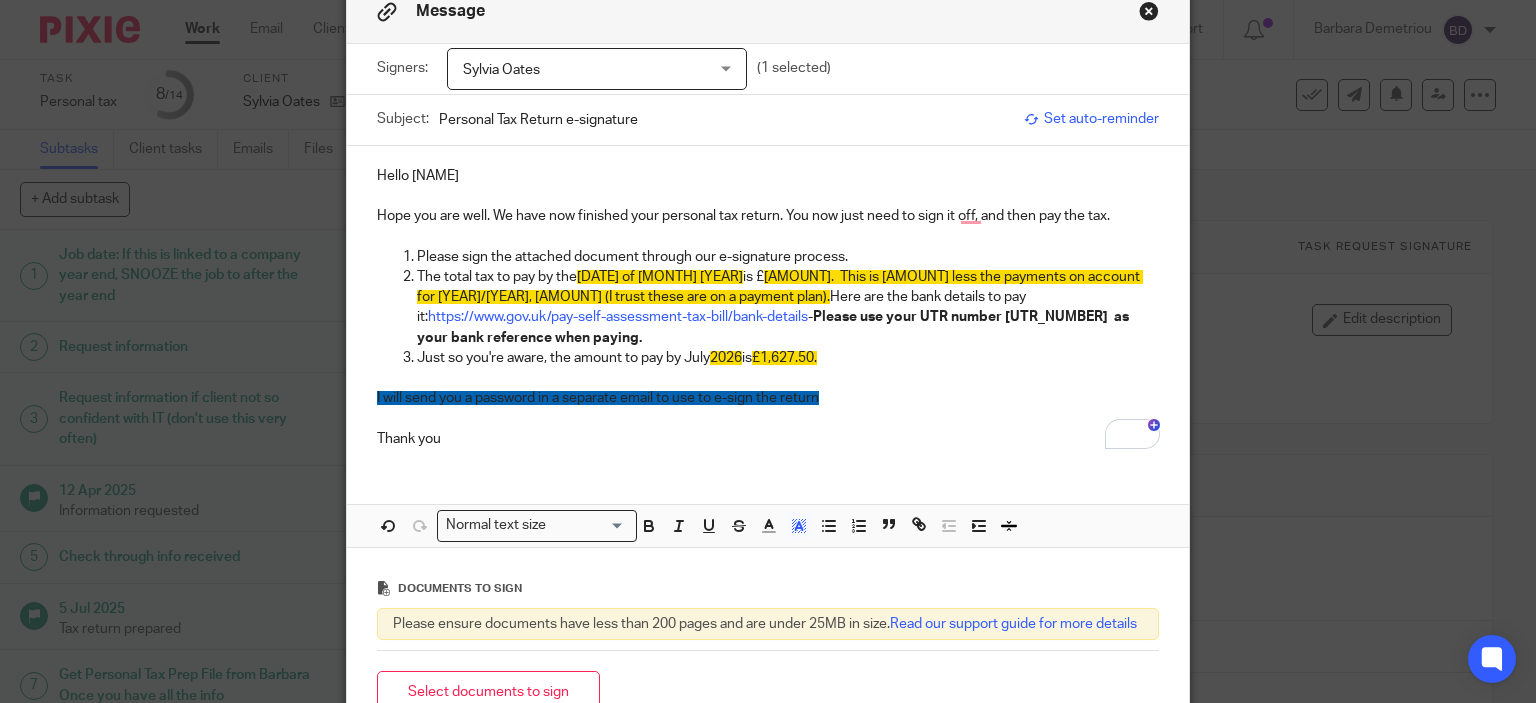 click on "Hello [FIRST] [LAST] Hope you are well. We have now finished your personal tax return. You now just need to sign it off, and then pay the tax. Please sign the attached document through our e-signature process. The total tax to pay by the  [DATE] [MONTH] [YEAR]  is £ [AMOUNT].  This is £4,882.50 less the payments on account for 2024/2025, £3,298.76 (I trust these are on a payment plan).  Here are the bank details to pay it:  https://www.gov.uk/pay-self-assessment-tax-bill/bank-details  -  Please use your UTR number [UTR_NUMBER]  as your bank reference when paying. Just so you're aware, the amount to pay by July  [YEAR]  is  £1,627.50. I will send you a password in a separate email to use to e-sign the return Thank you           Attachments
Normal text size
Loading..." at bounding box center (768, 346) 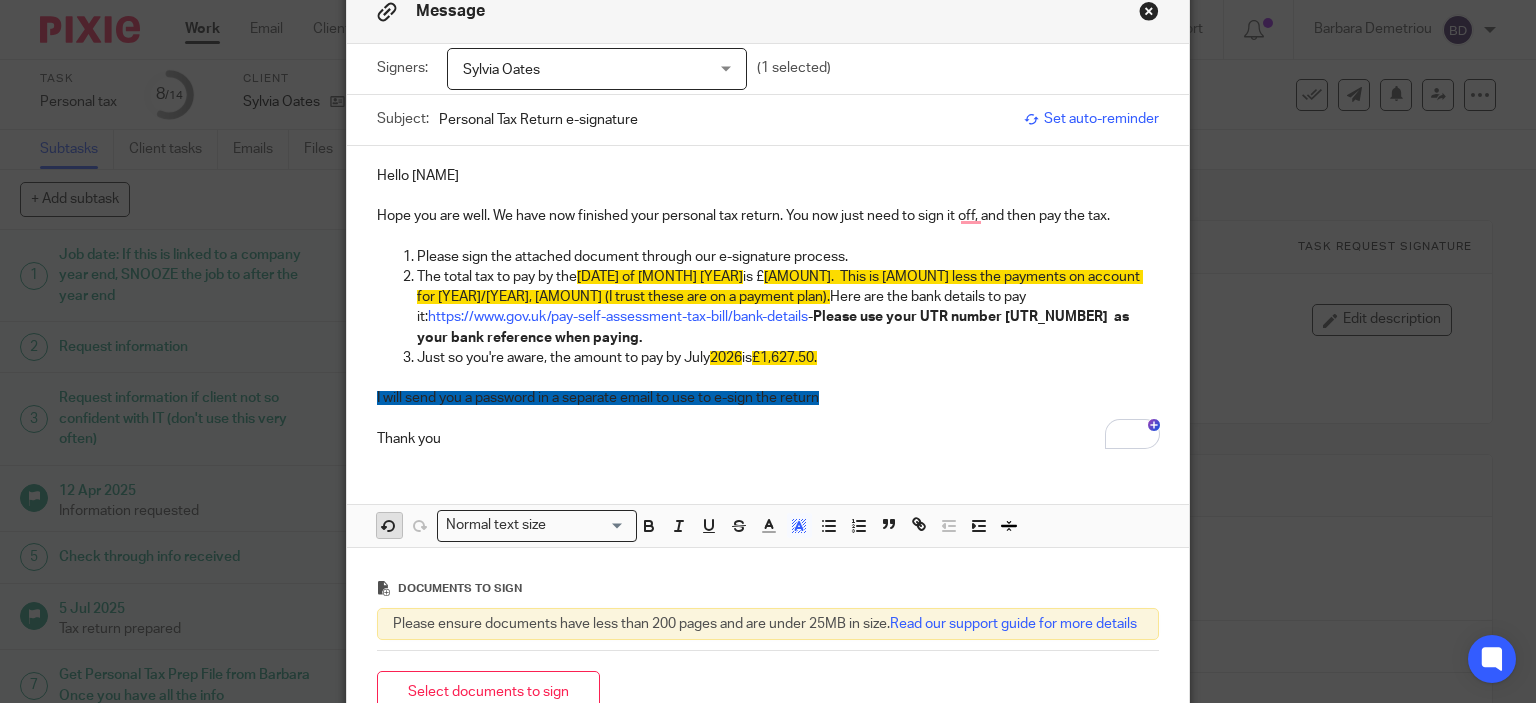click 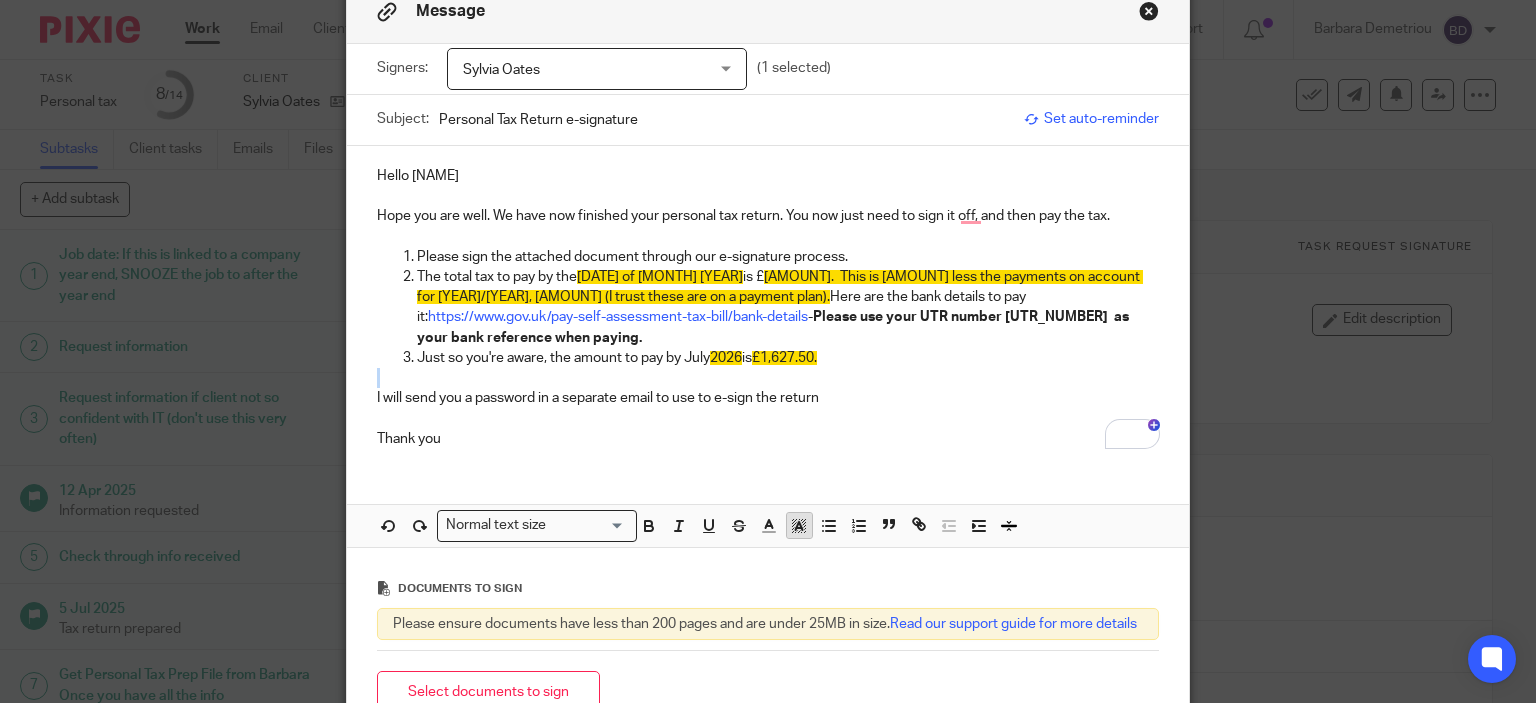 click 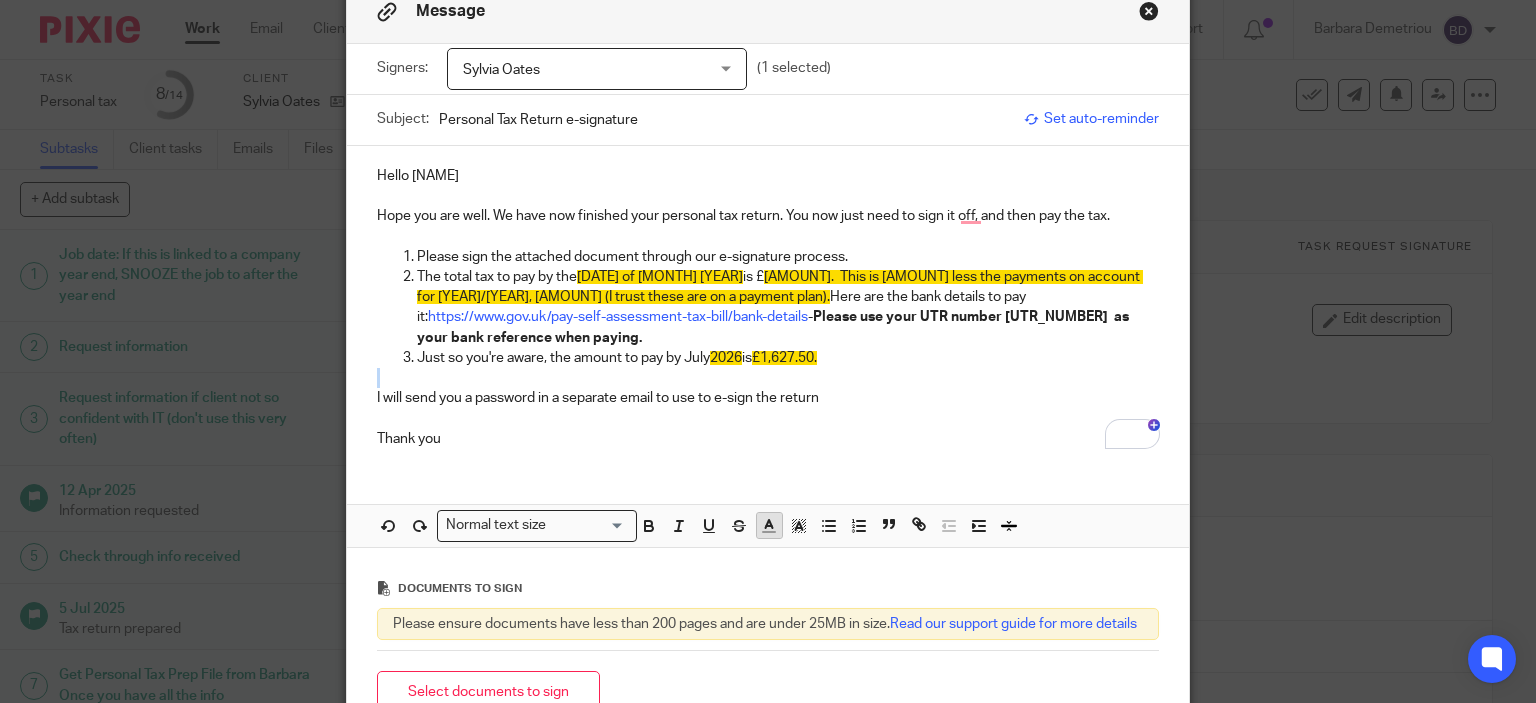 click 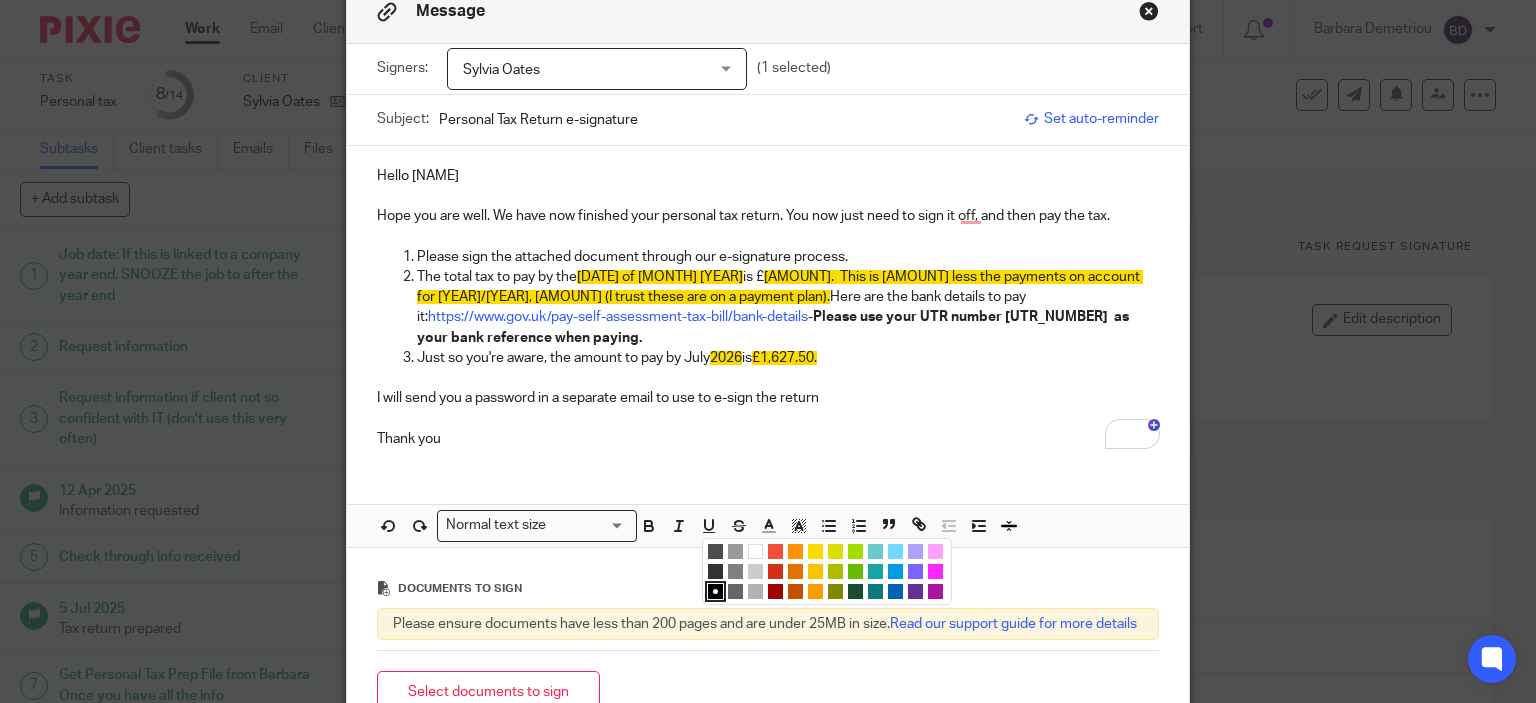 click at bounding box center [895, 571] 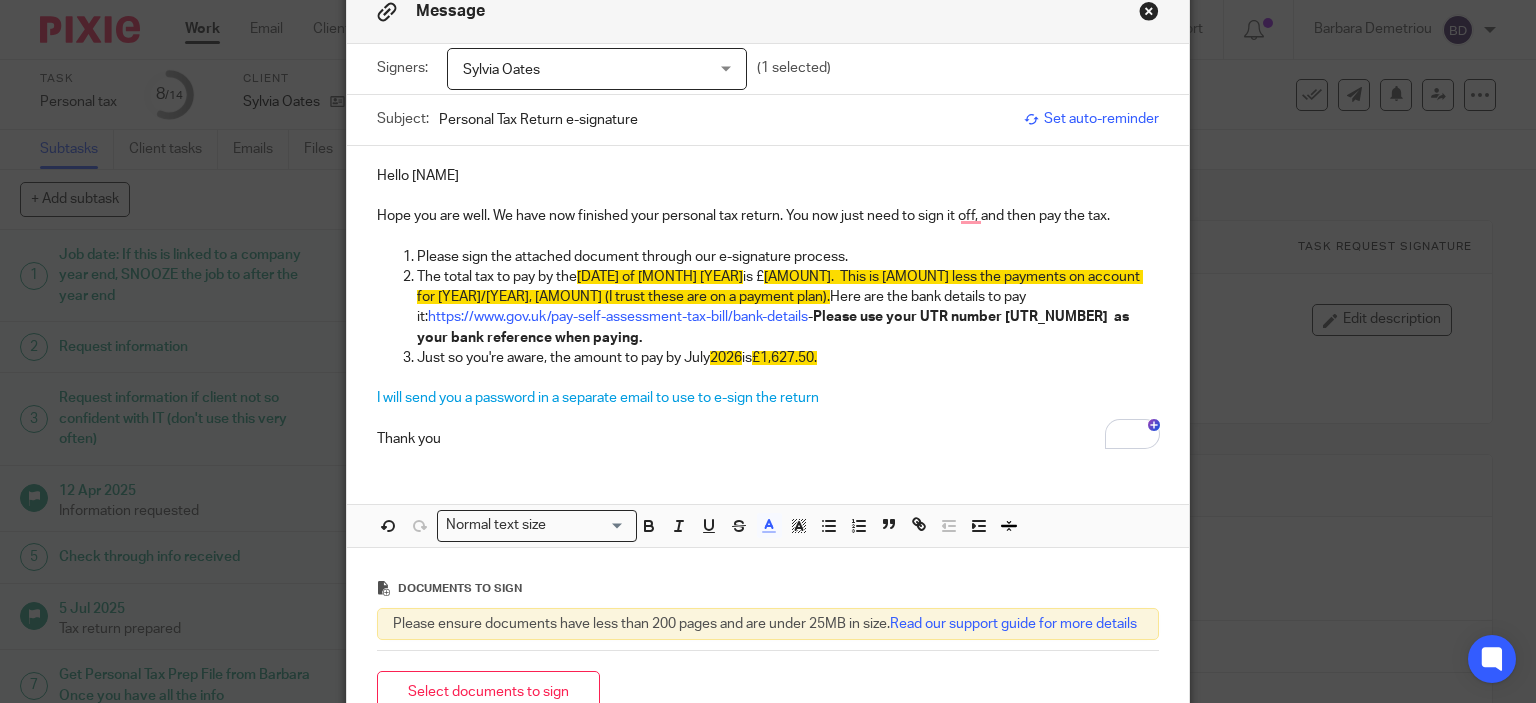 click on "Hello [FIRST] Hope you are well. We have now finished your personal tax return. You now just need to sign it off, and then pay the tax. Please sign the attached document through our e-signature process. The total tax to pay by the  [DATE] of [MONTH] [YEAR]  is £ [AMOUNT].  This is £[AMOUNT] less the payments on account for [YEAR]/[YEAR], £[AMOUNT] (I trust these are on a payment plan).  Here are the bank details to pay it:  https://www.gov.uk/pay-self-assessment-tax-bill/bank-details  -  Please use your UTR number [UTR_NUMBER]  as your bank reference when paying. Just so you're aware, the amount to pay by July  [YEAR]  is  £[AMOUNT]. I will send you a password in a separate email to use to e-sign the return Thank you" at bounding box center [768, 305] 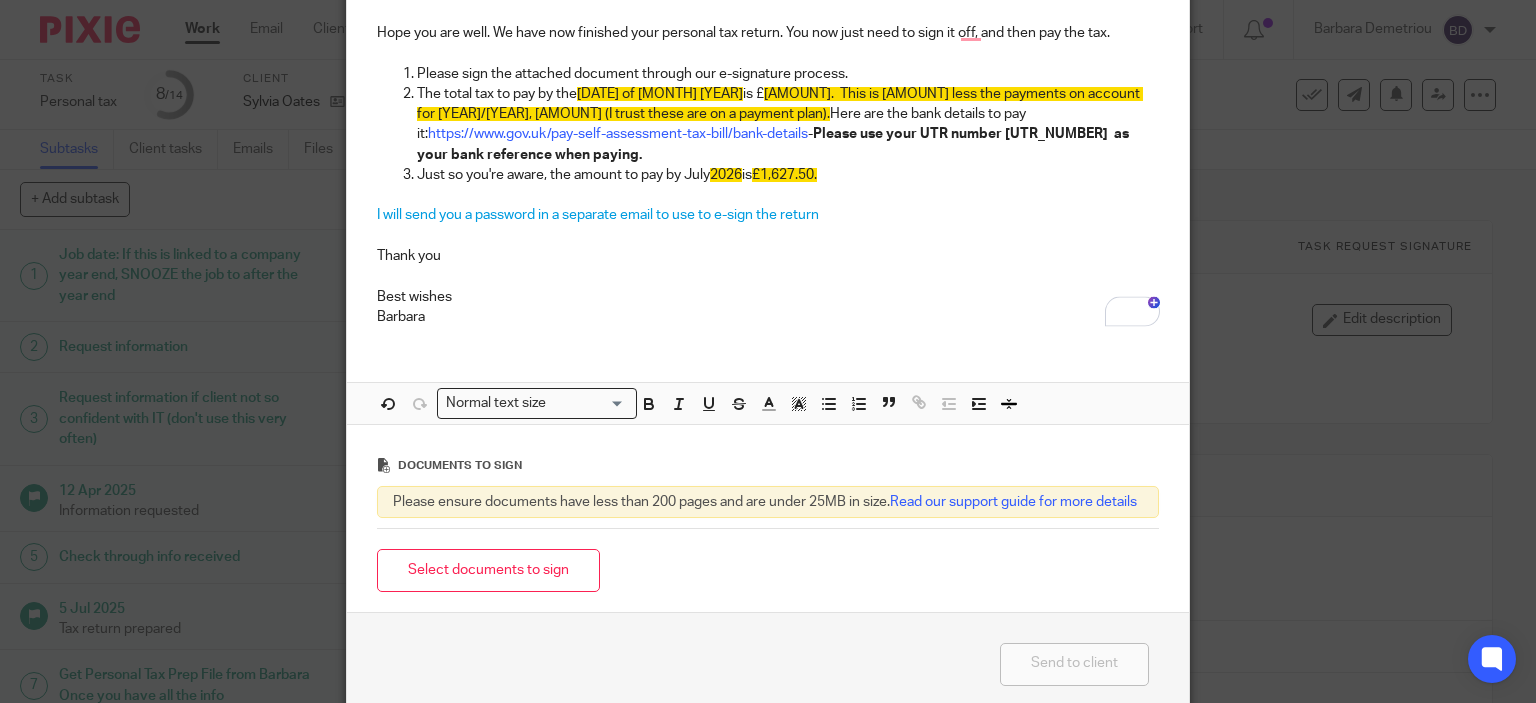 scroll, scrollTop: 393, scrollLeft: 0, axis: vertical 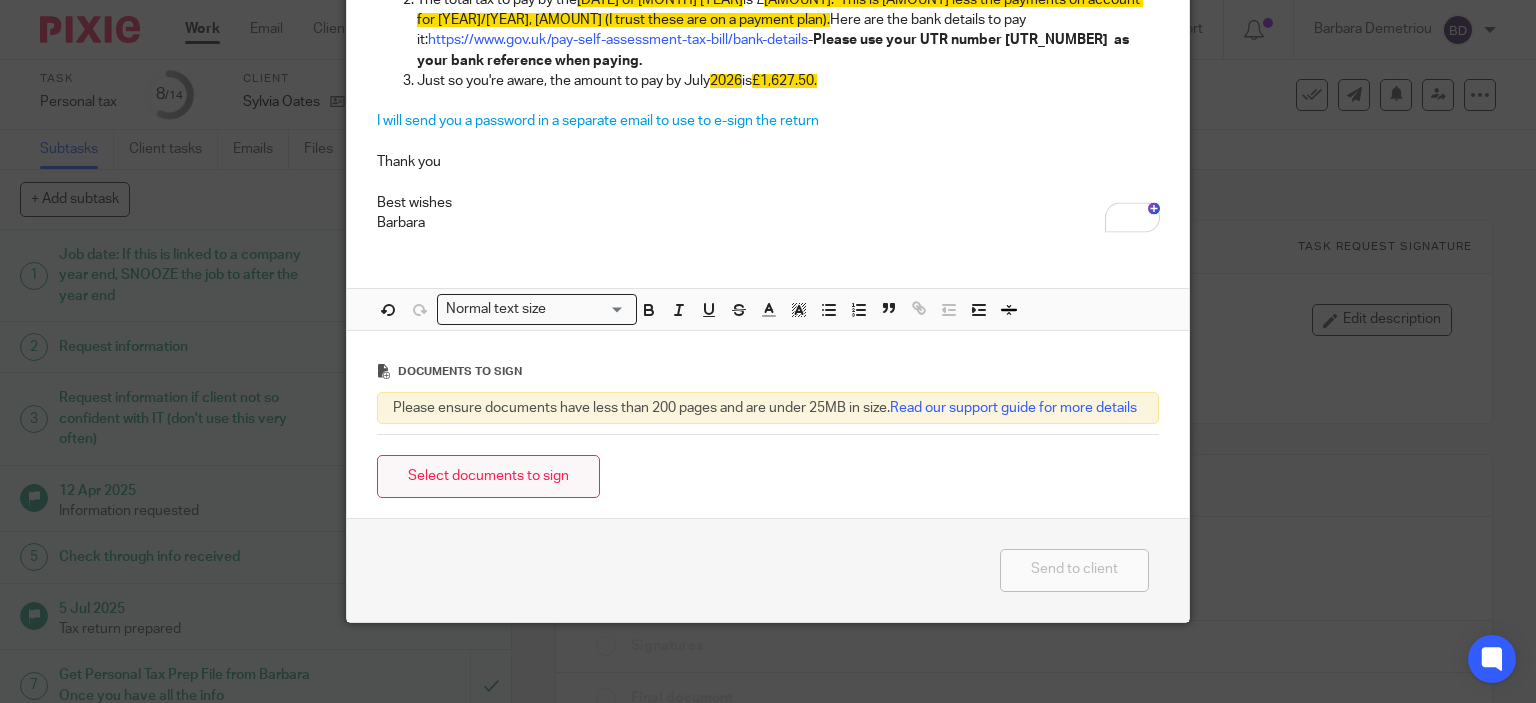 click on "Select documents to sign" at bounding box center [488, 476] 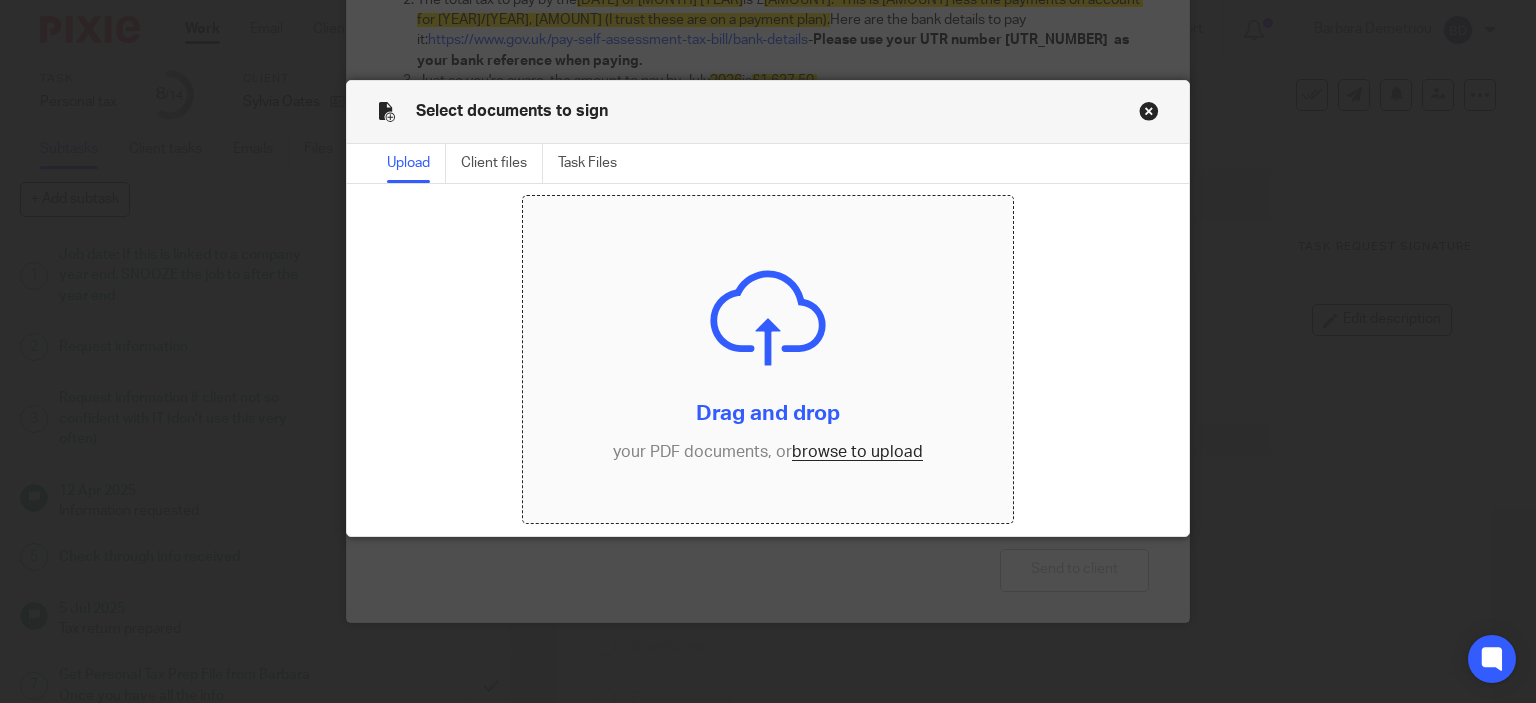 click at bounding box center [768, 359] 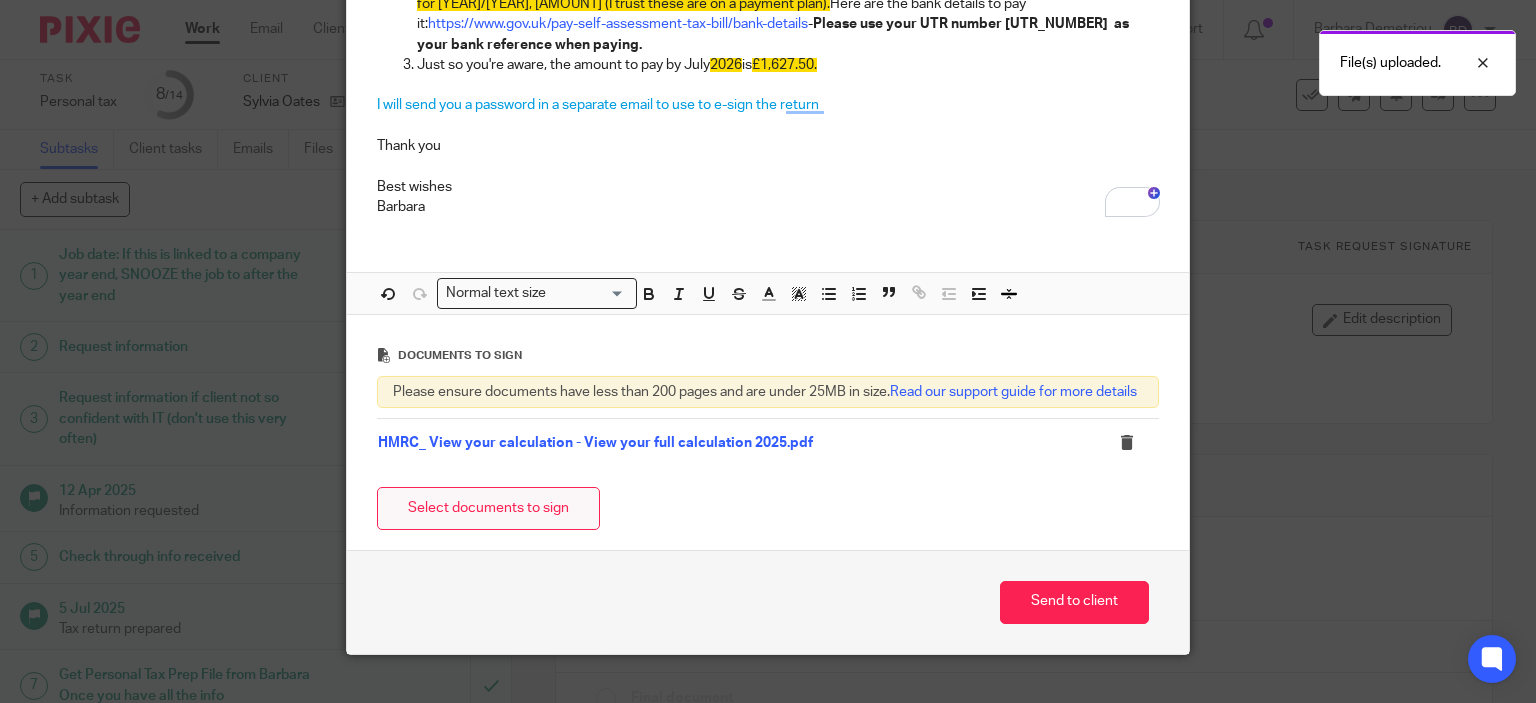 click on "Select documents to sign" at bounding box center (488, 508) 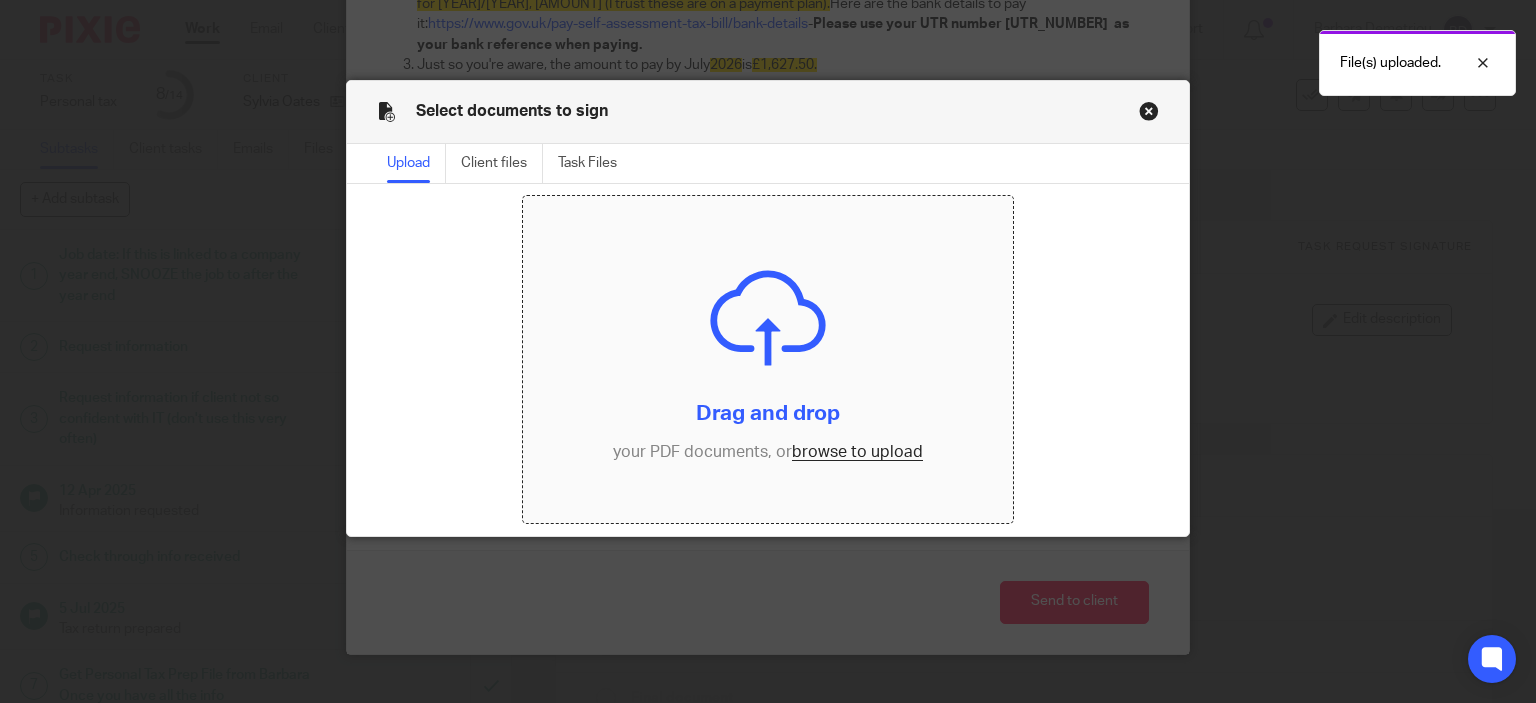 click at bounding box center (768, 359) 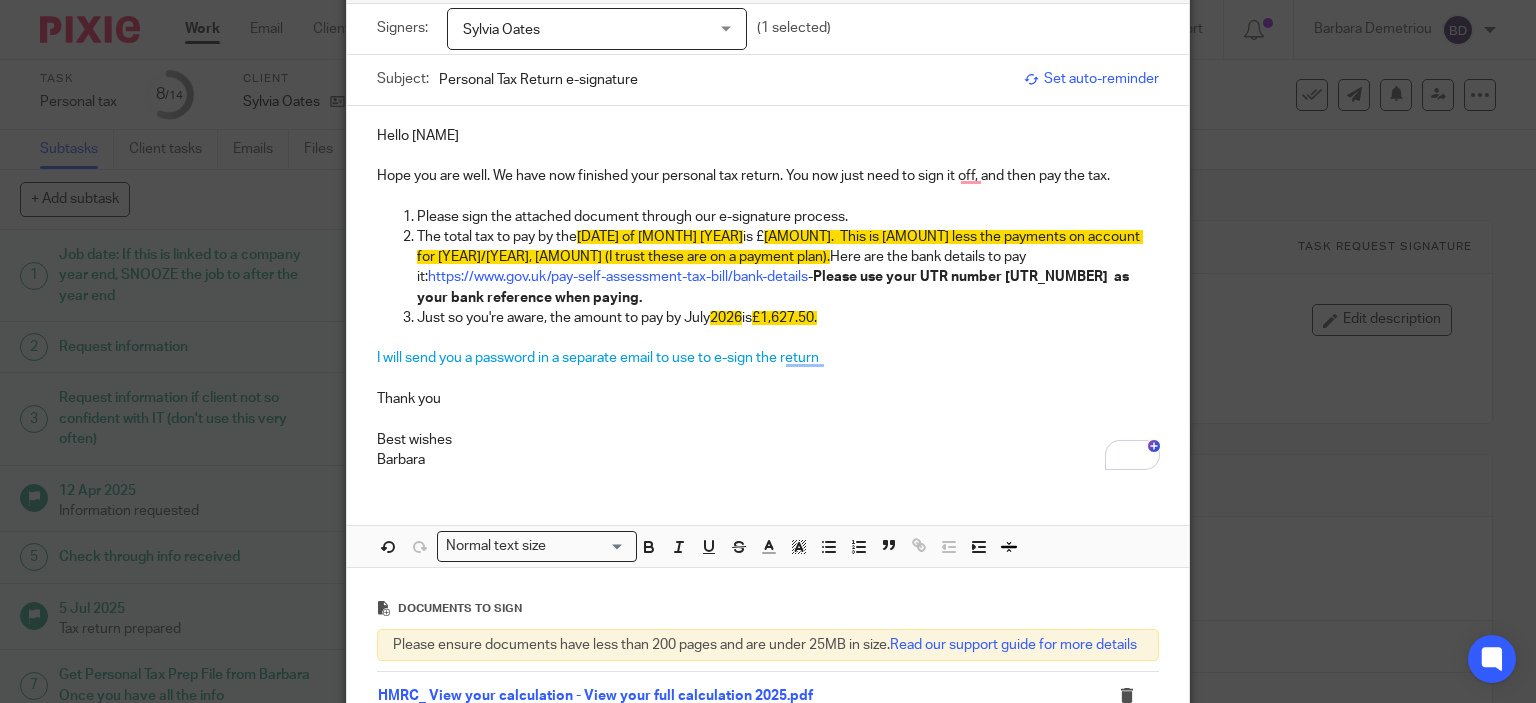 scroll, scrollTop: 93, scrollLeft: 0, axis: vertical 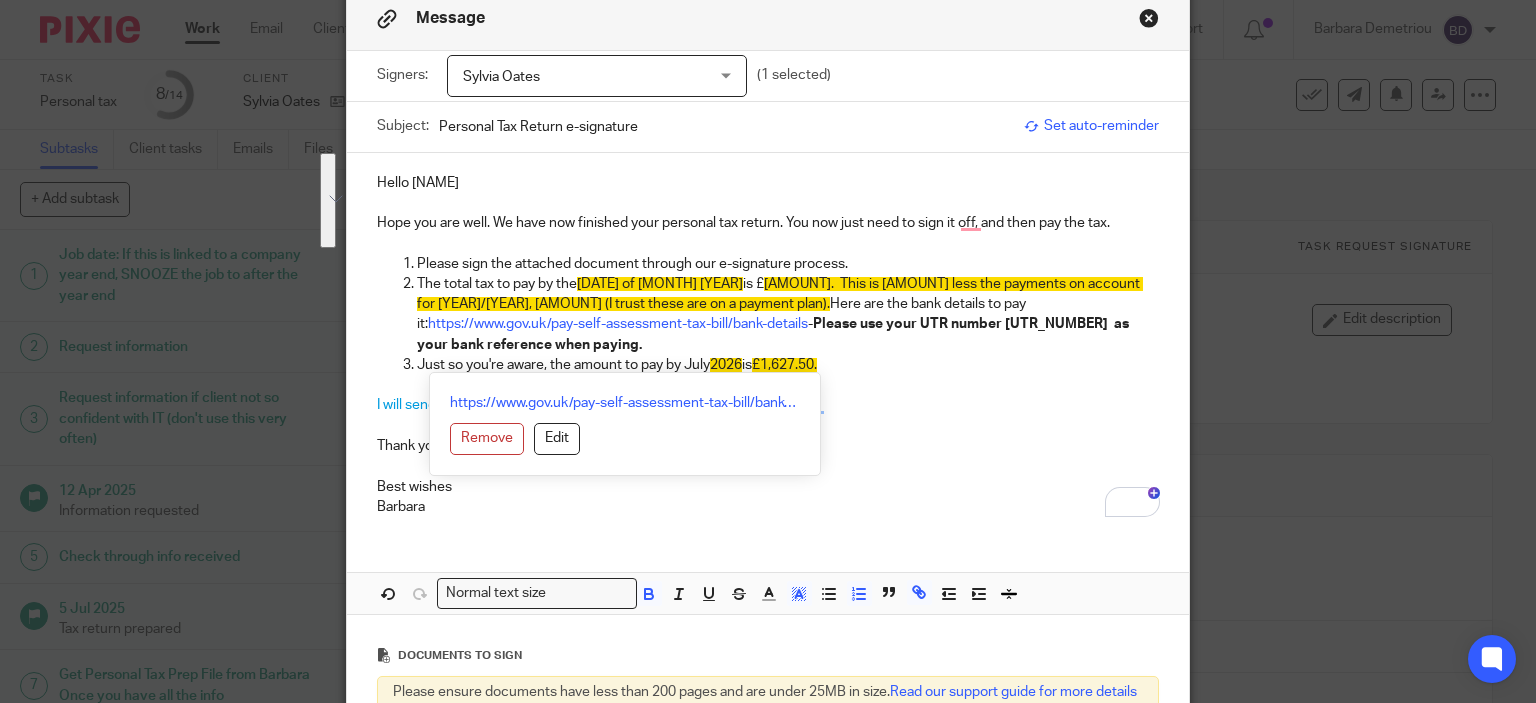 drag, startPoint x: 409, startPoint y: 279, endPoint x: 836, endPoint y: 366, distance: 435.7729 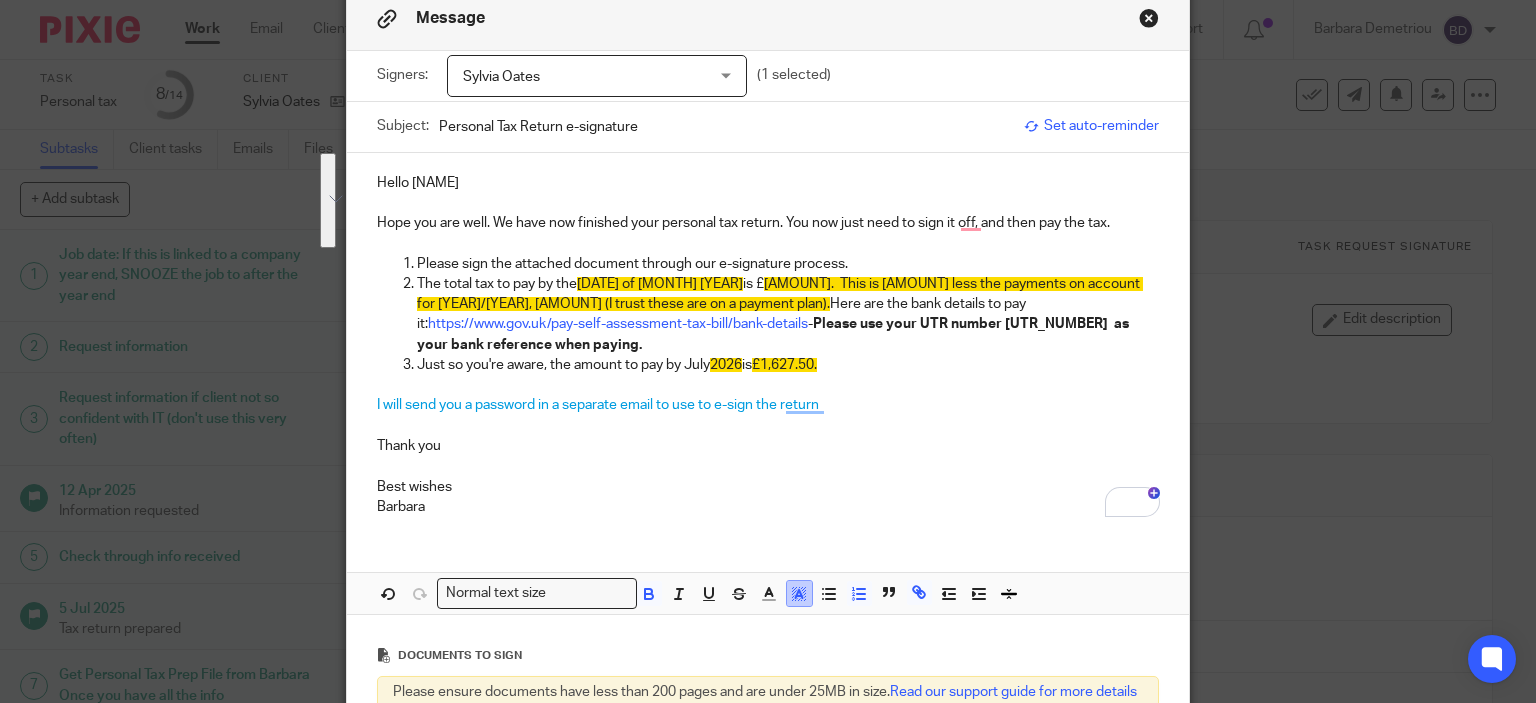 click 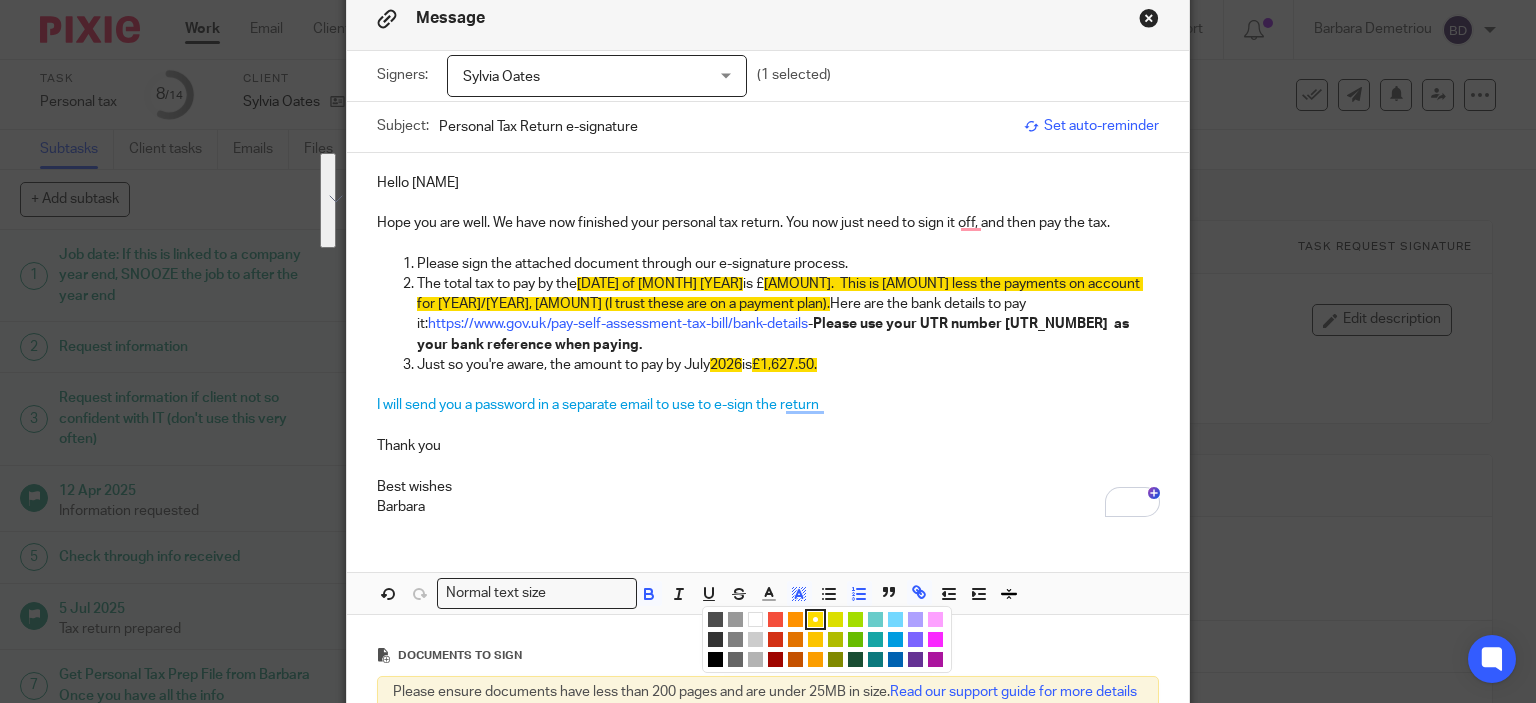 click at bounding box center [755, 619] 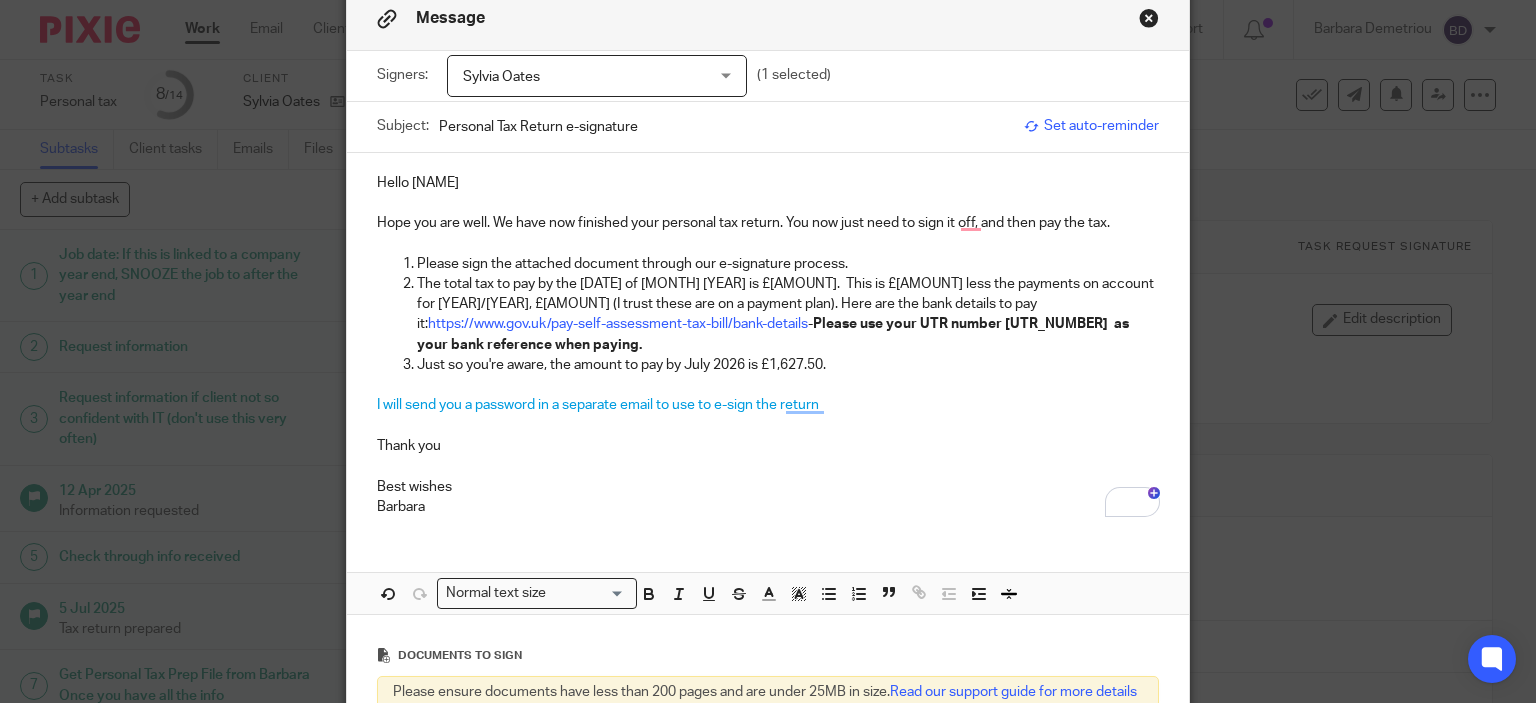 click on "Thank you" at bounding box center (768, 436) 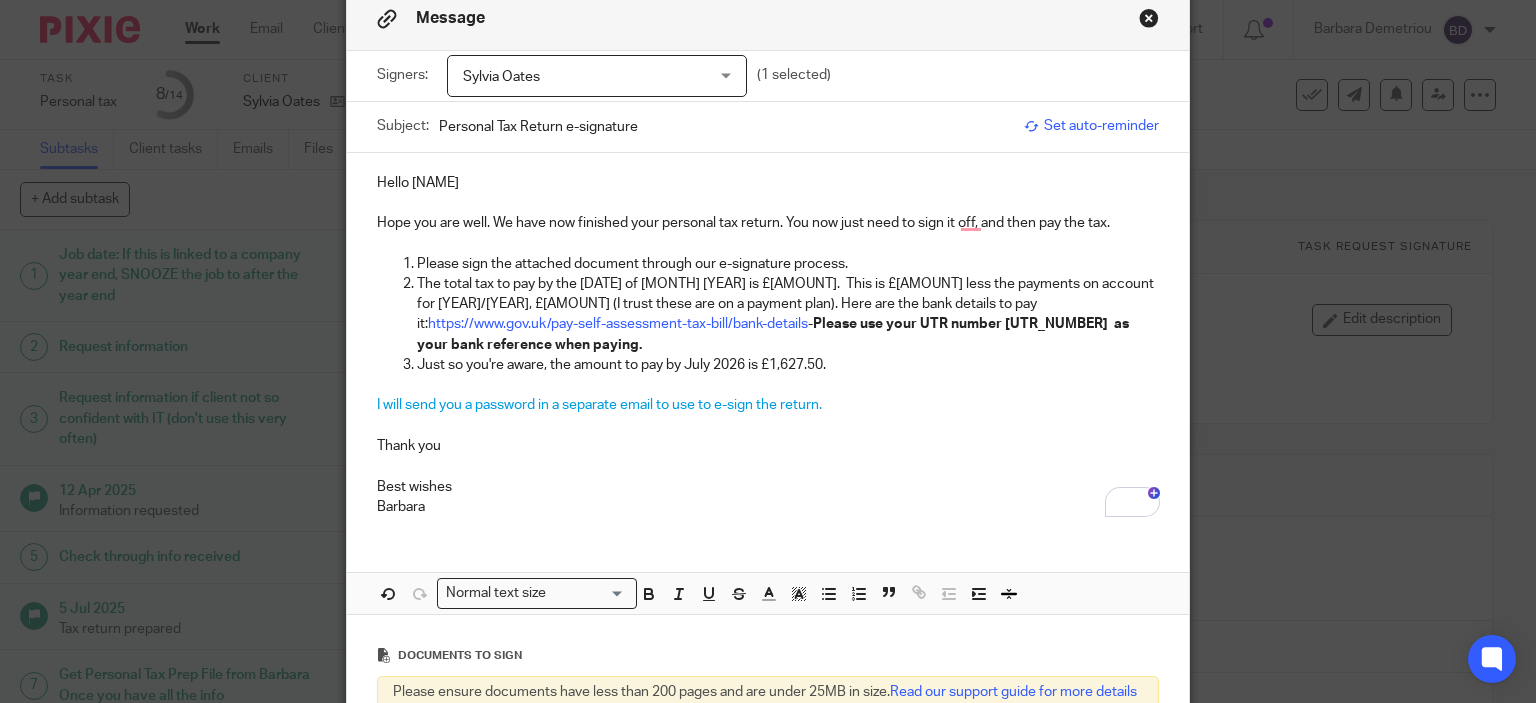 click on "Hope you are well. We have now finished your personal tax return. You now just need to sign it off, and then pay the tax." at bounding box center (768, 223) 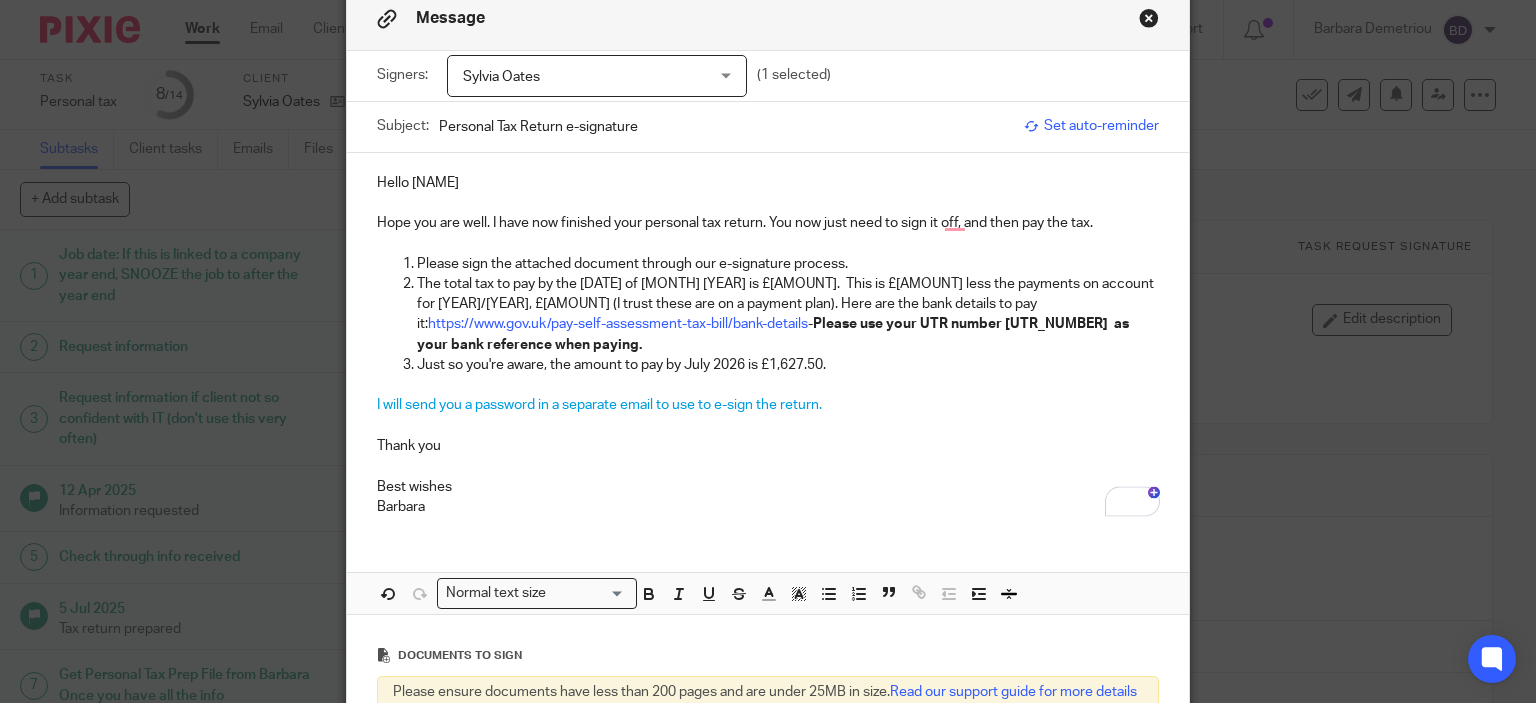 click at bounding box center (768, 466) 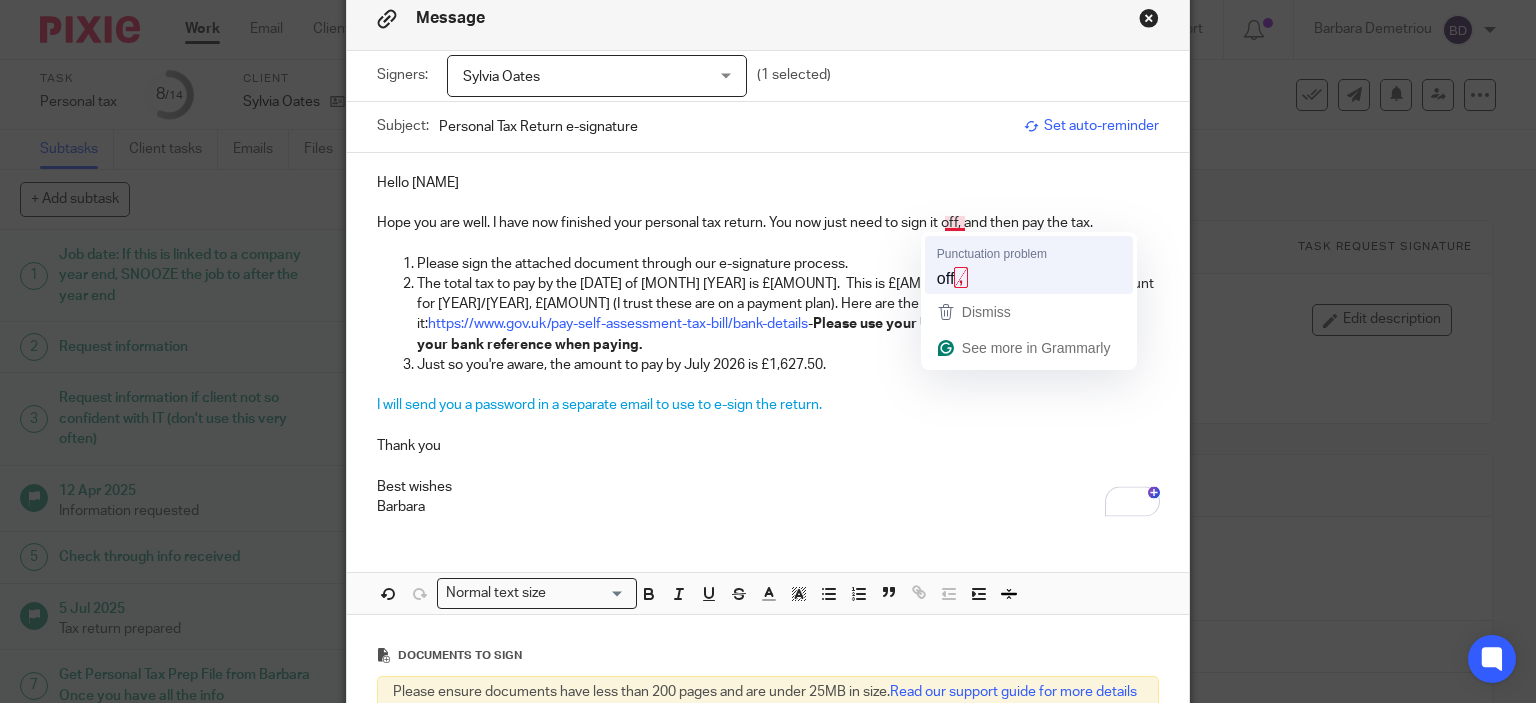 click on "Please sign the attached document through our e-signature process." at bounding box center [788, 264] 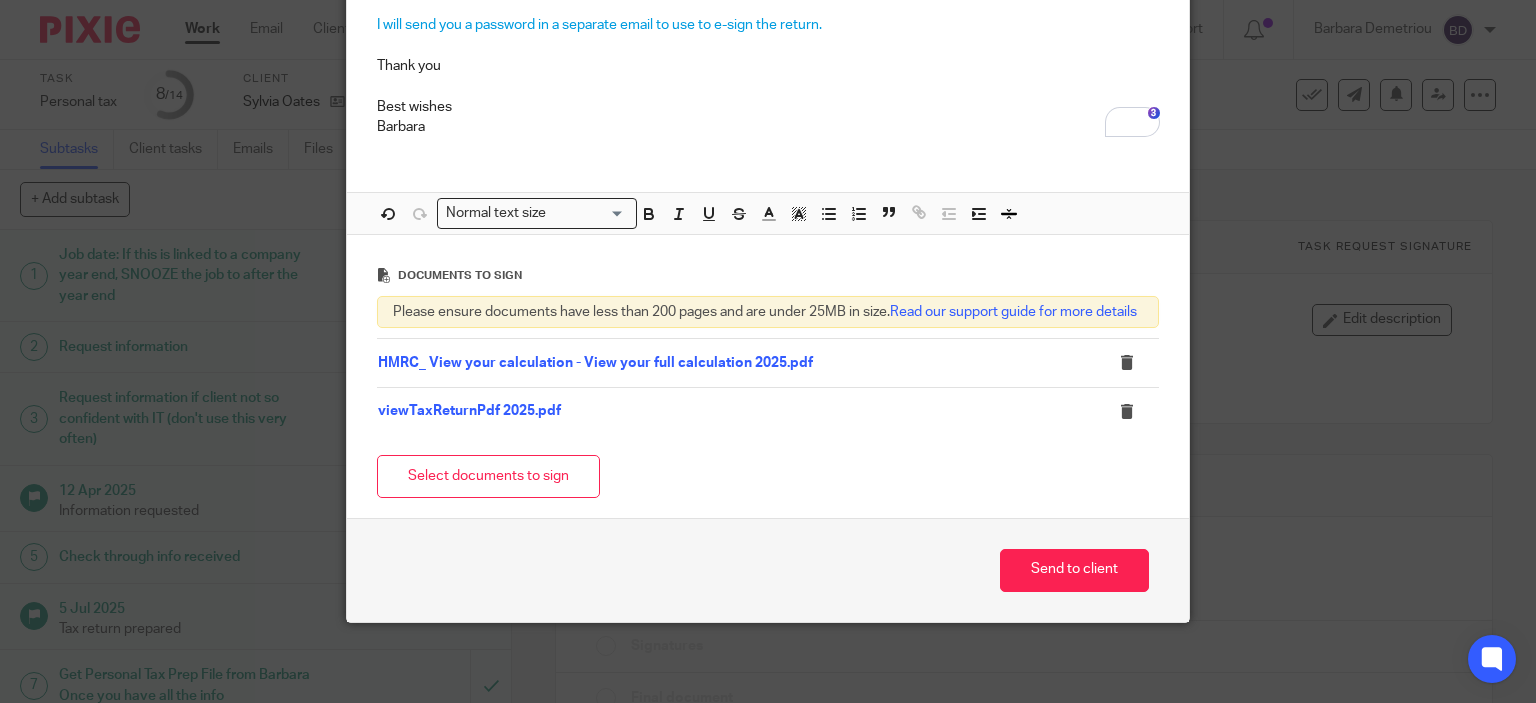 scroll, scrollTop: 489, scrollLeft: 0, axis: vertical 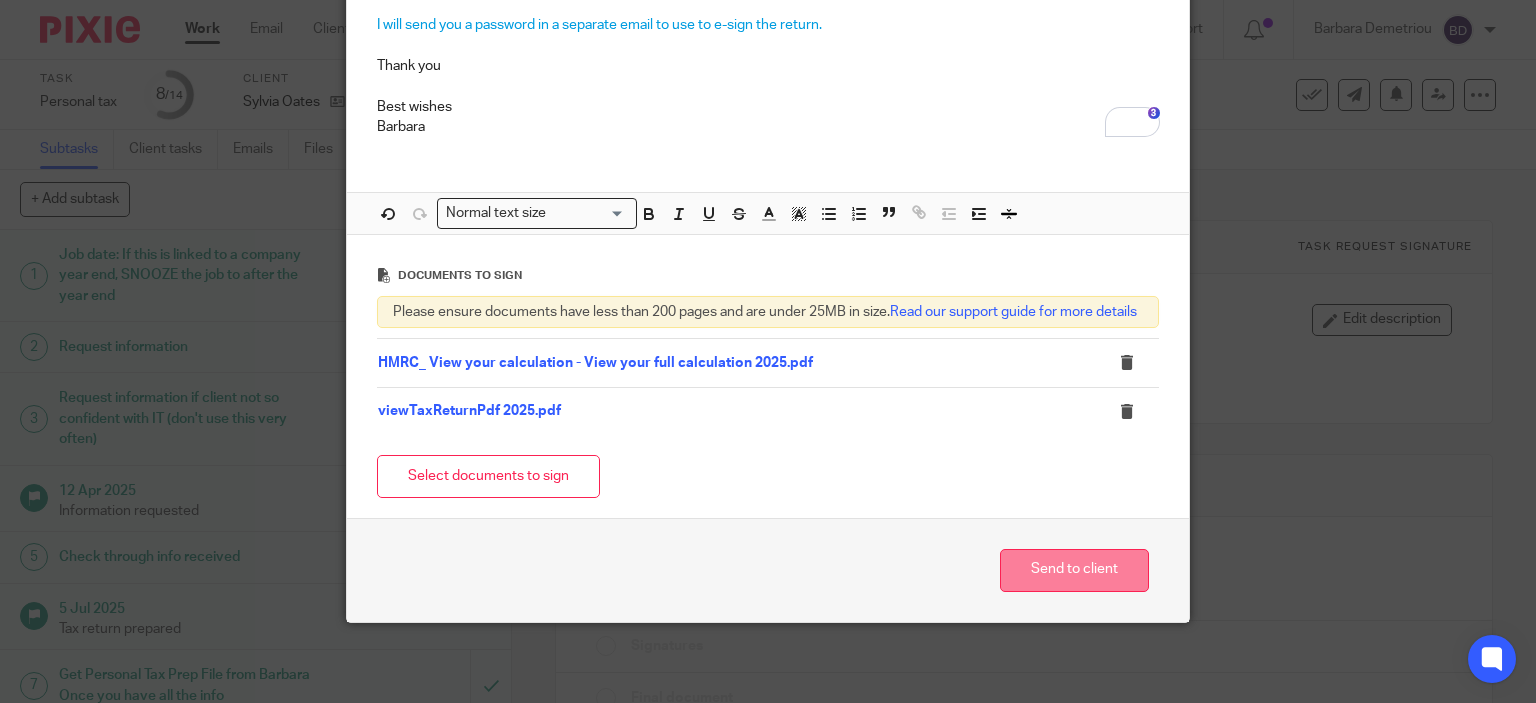 click on "Send to client" at bounding box center [1074, 570] 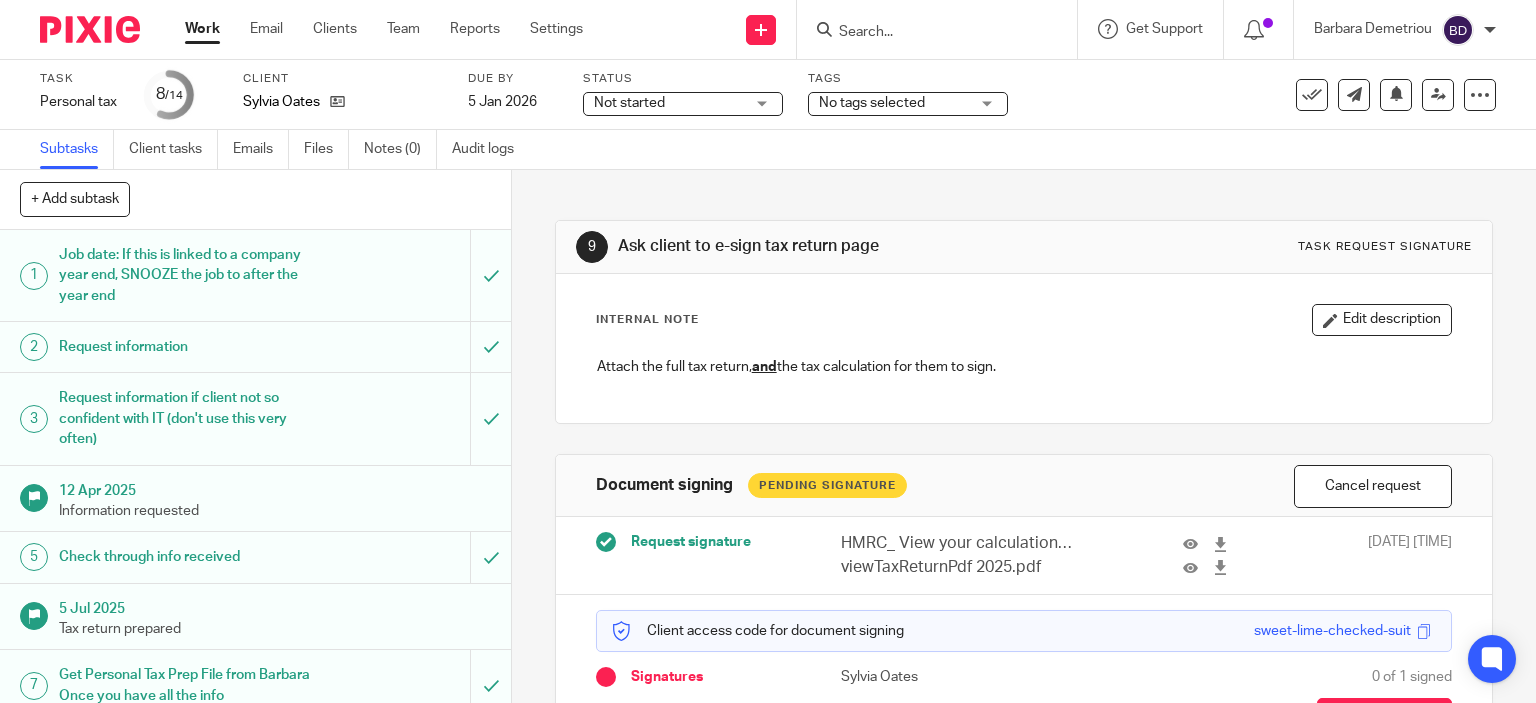 scroll, scrollTop: 0, scrollLeft: 0, axis: both 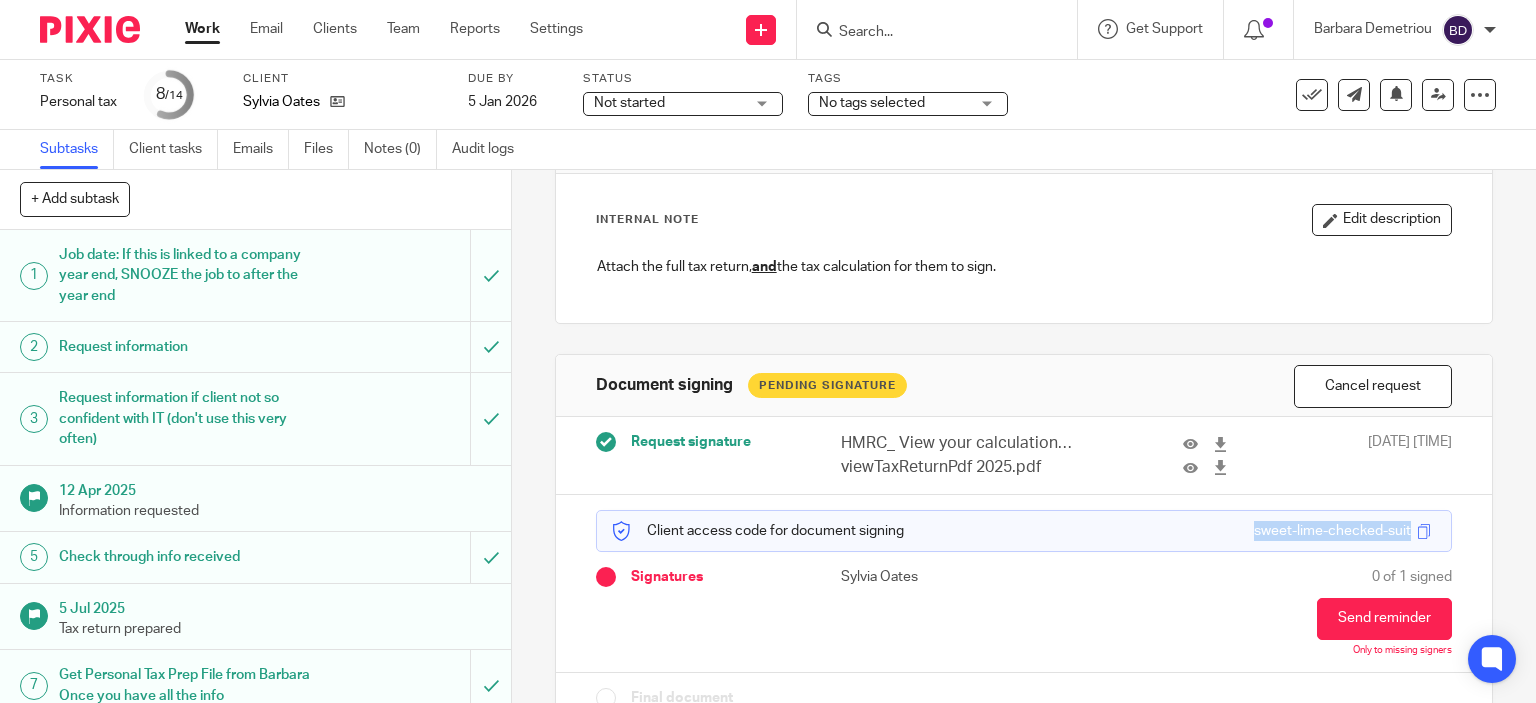 drag, startPoint x: 1225, startPoint y: 528, endPoint x: 1381, endPoint y: 531, distance: 156.02884 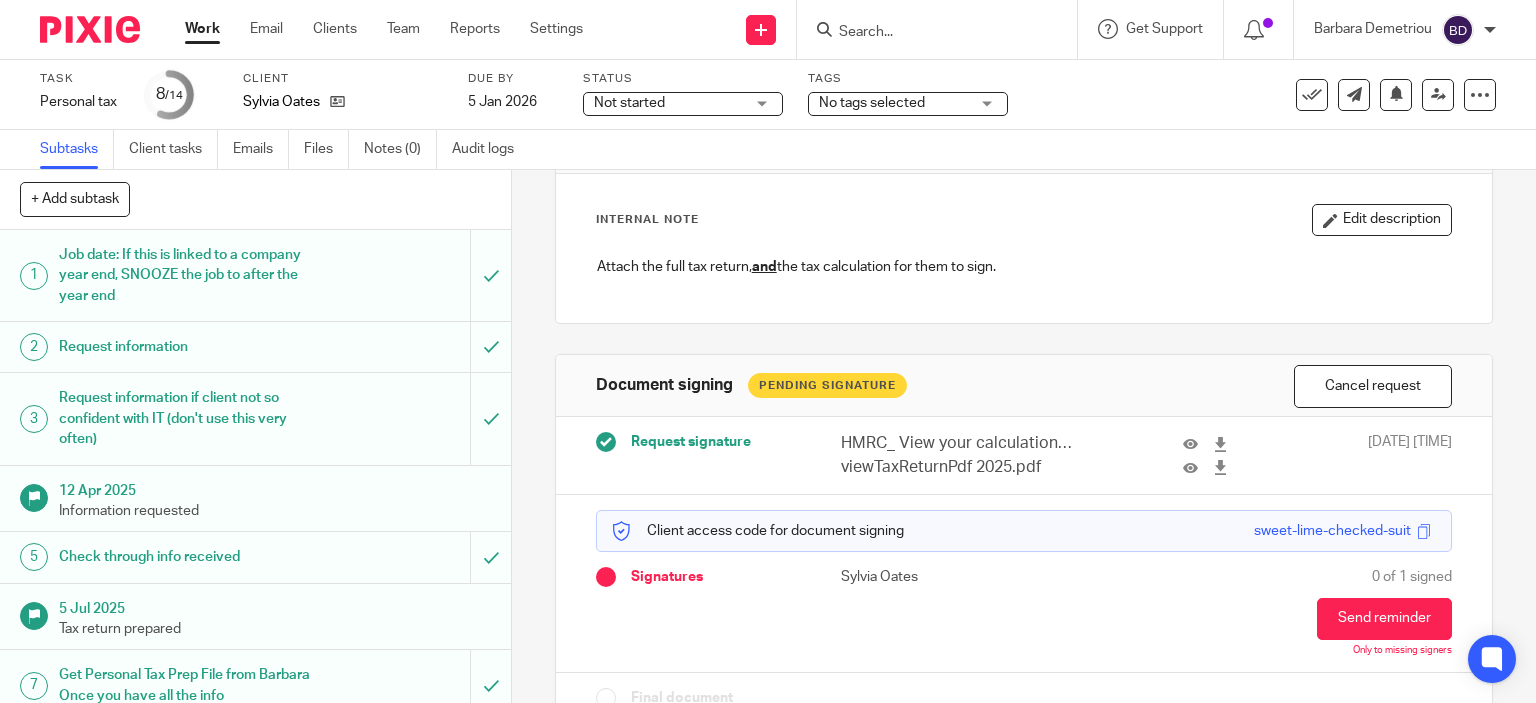 click at bounding box center [927, 33] 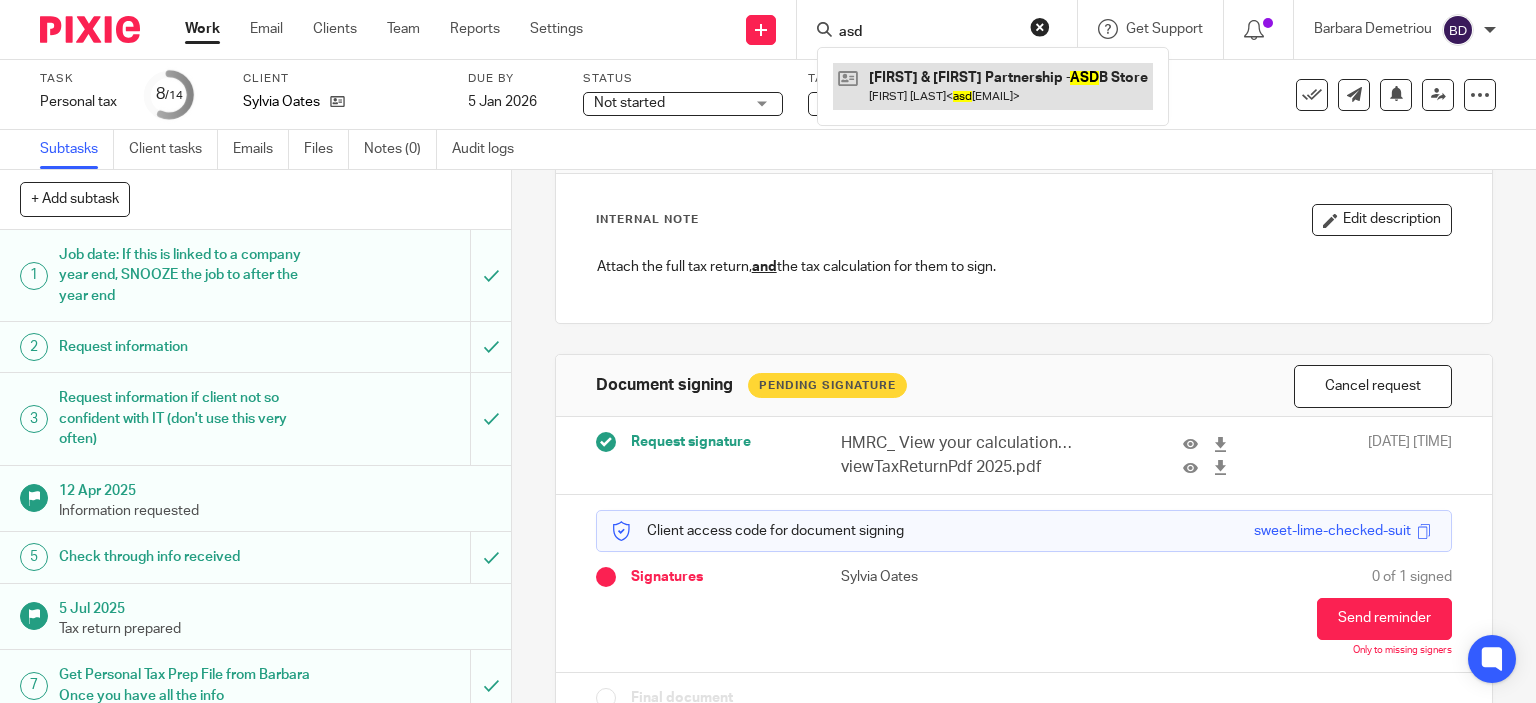 type on "asd" 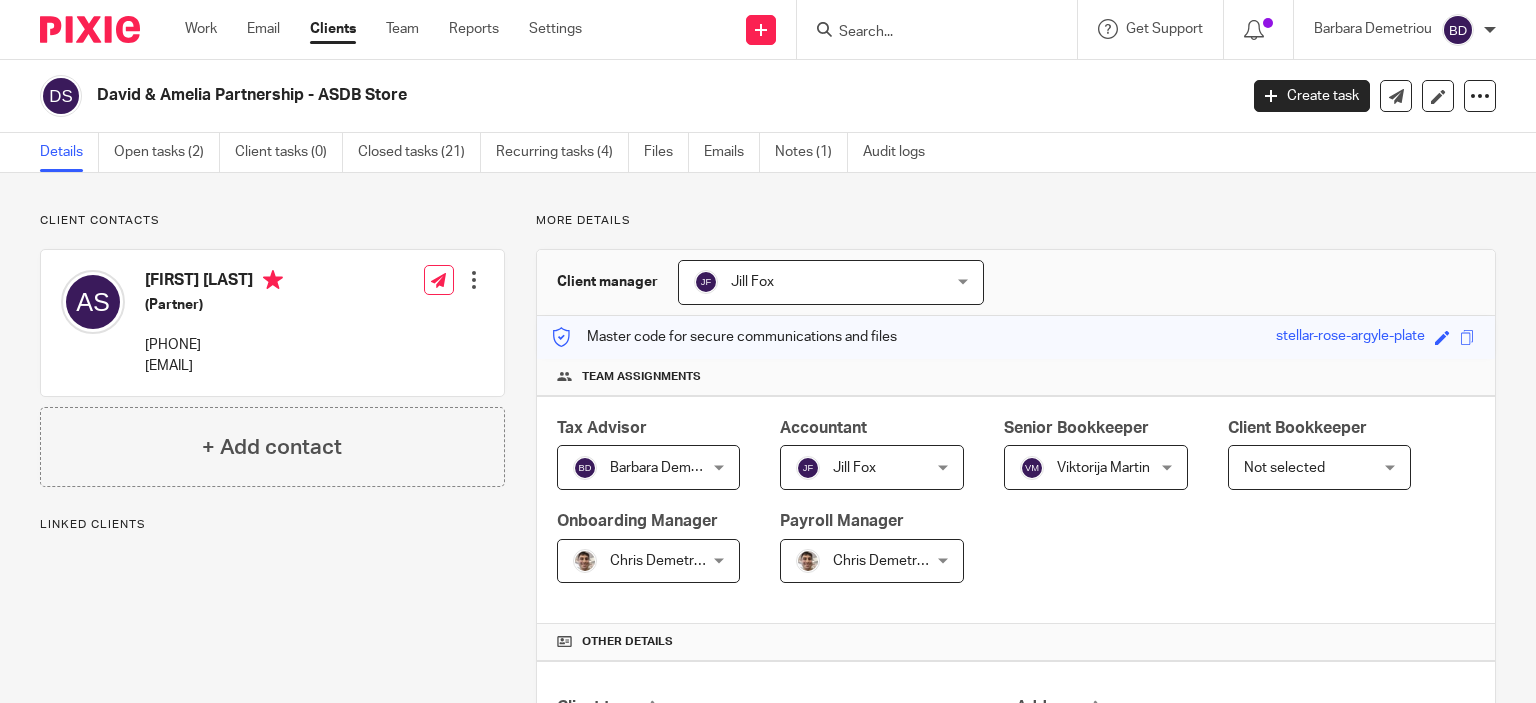 scroll, scrollTop: 0, scrollLeft: 0, axis: both 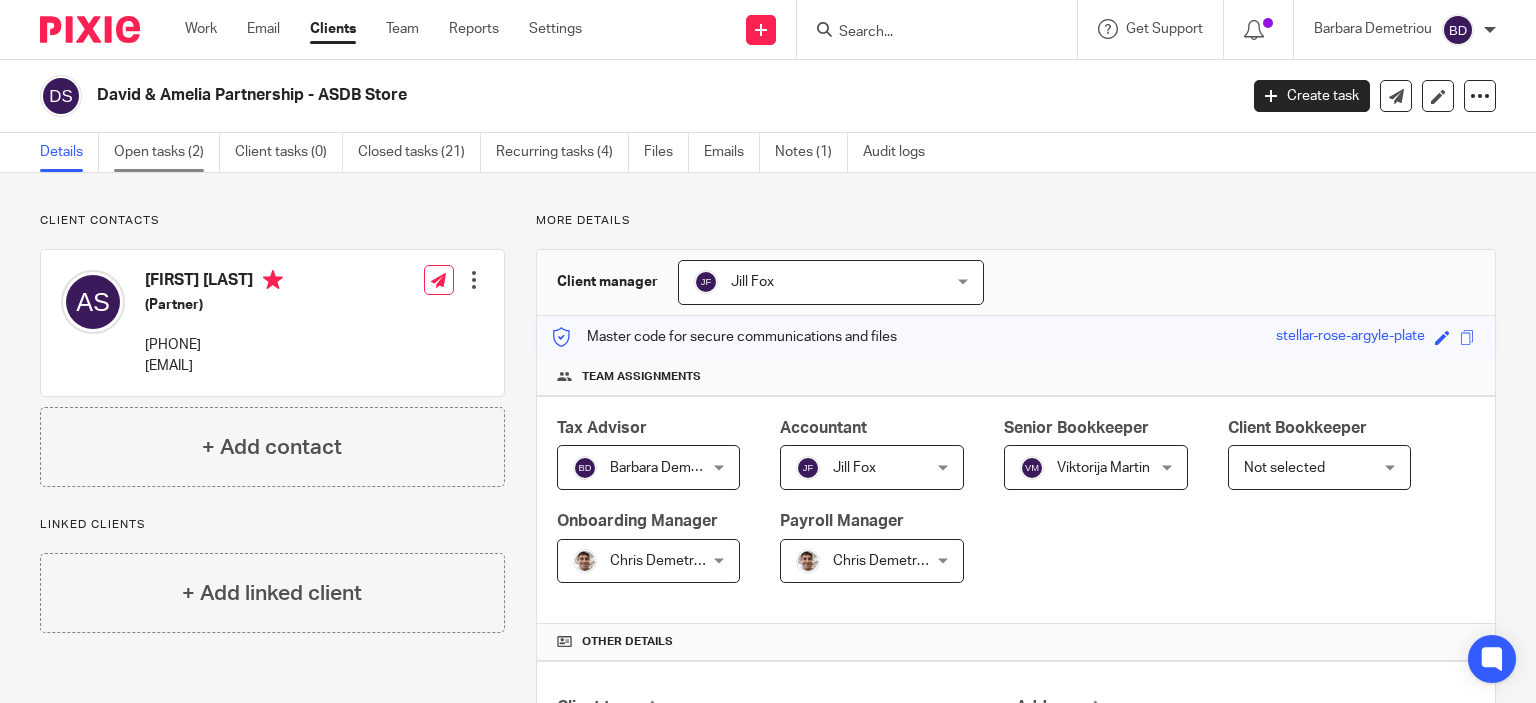 click on "Open tasks (2)" at bounding box center [167, 152] 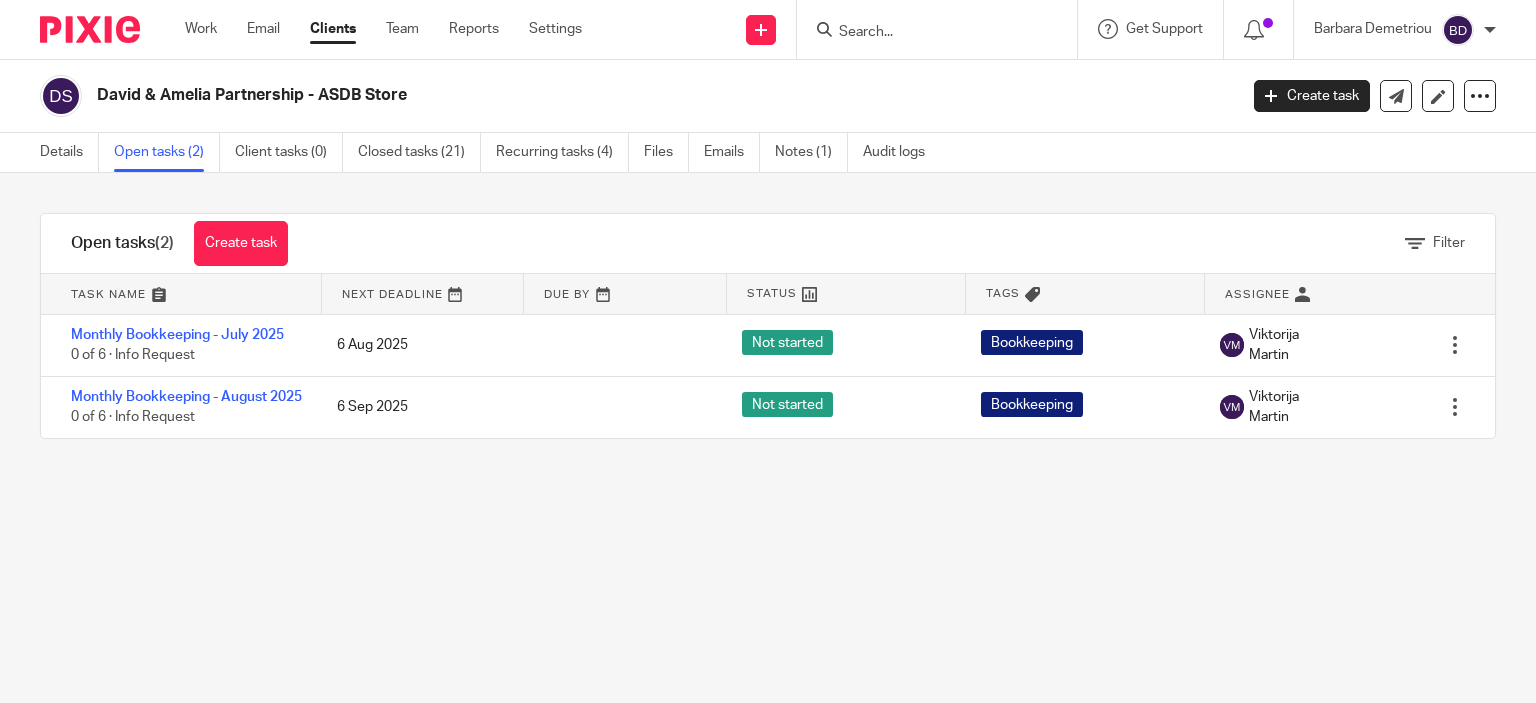 scroll, scrollTop: 0, scrollLeft: 0, axis: both 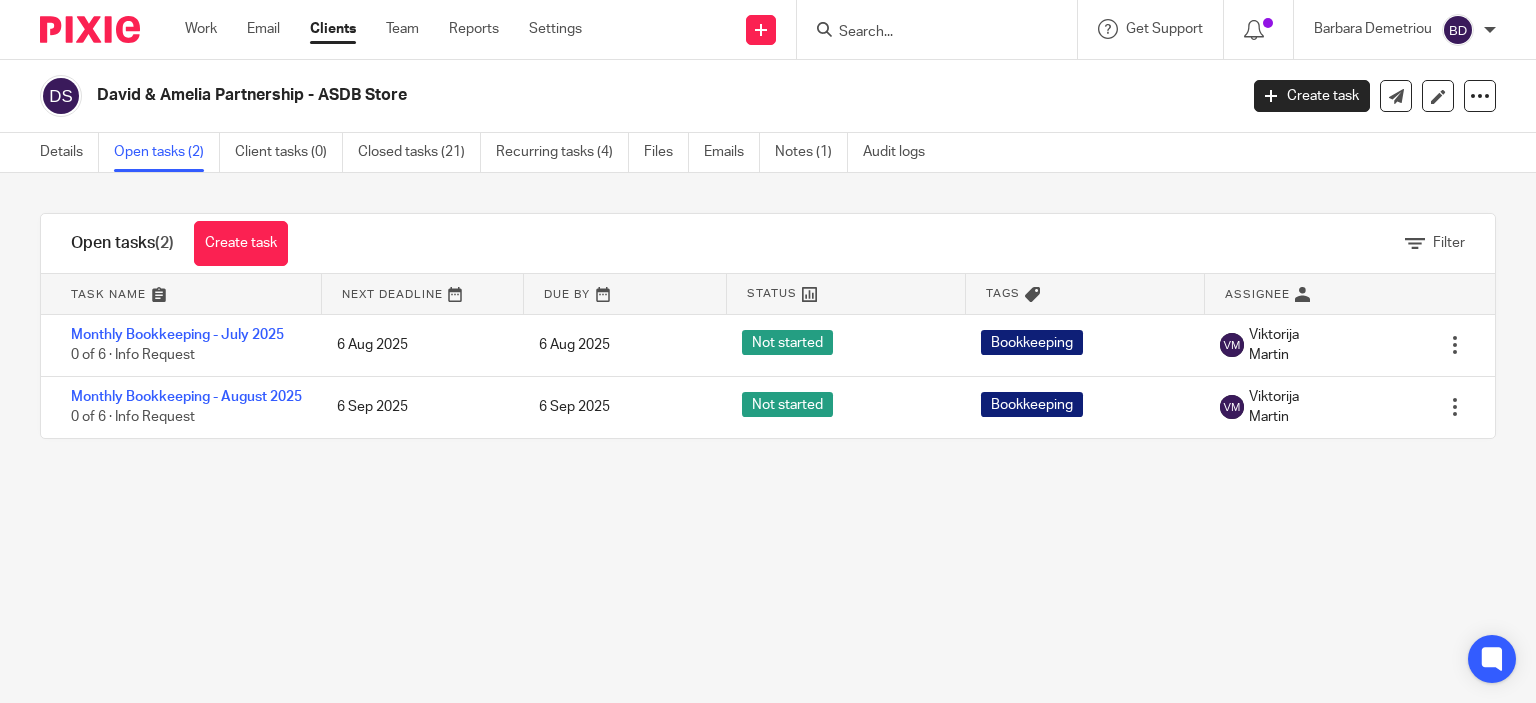 click at bounding box center [943, 29] 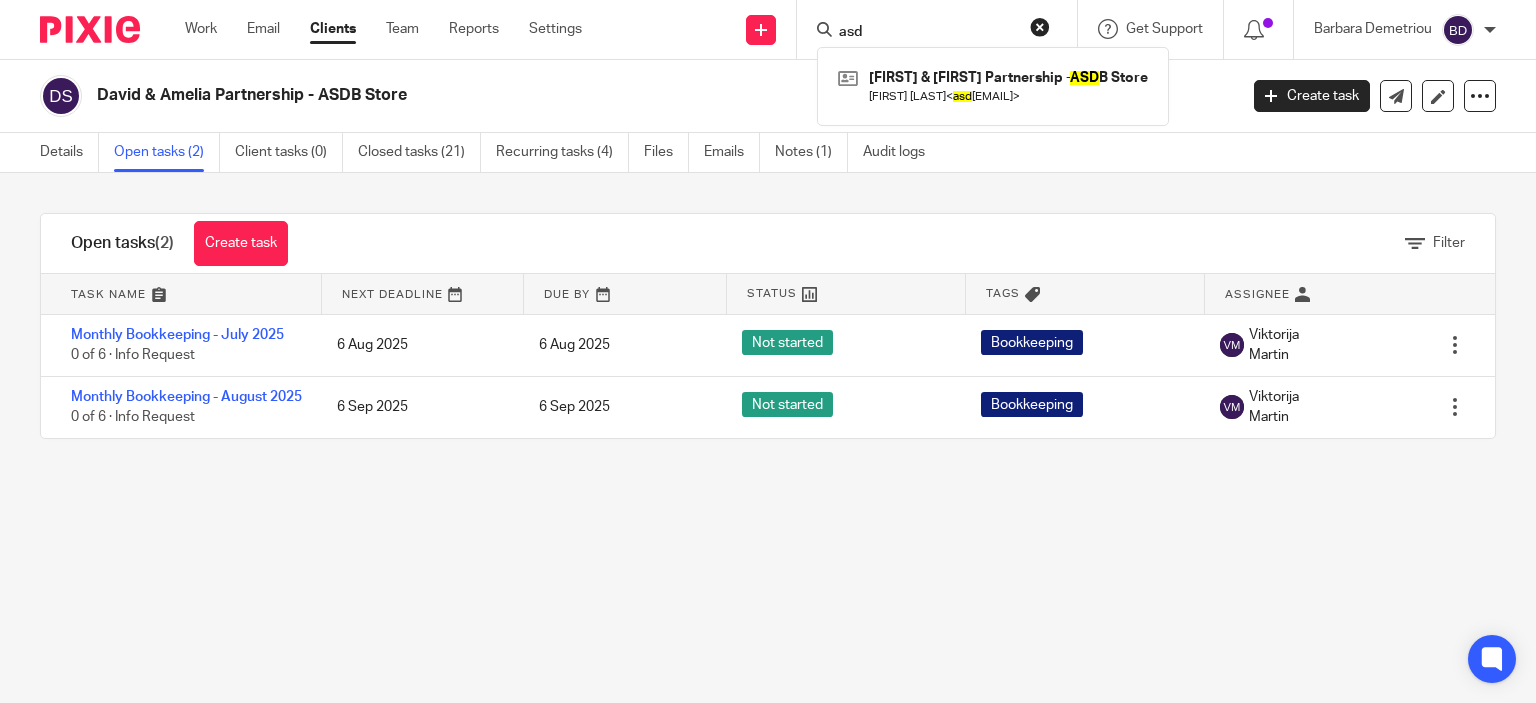 type on "asd" 